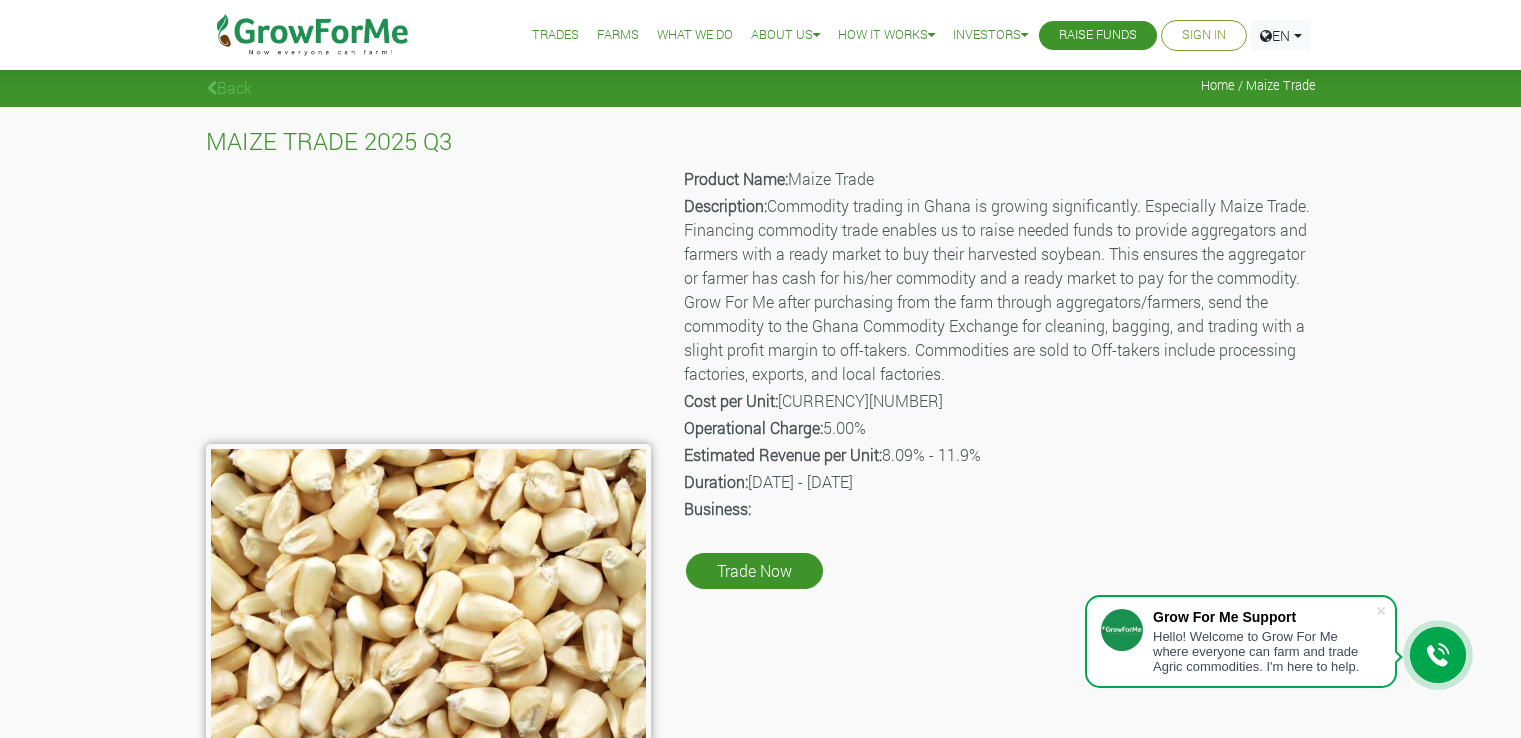 scroll, scrollTop: 41, scrollLeft: 0, axis: vertical 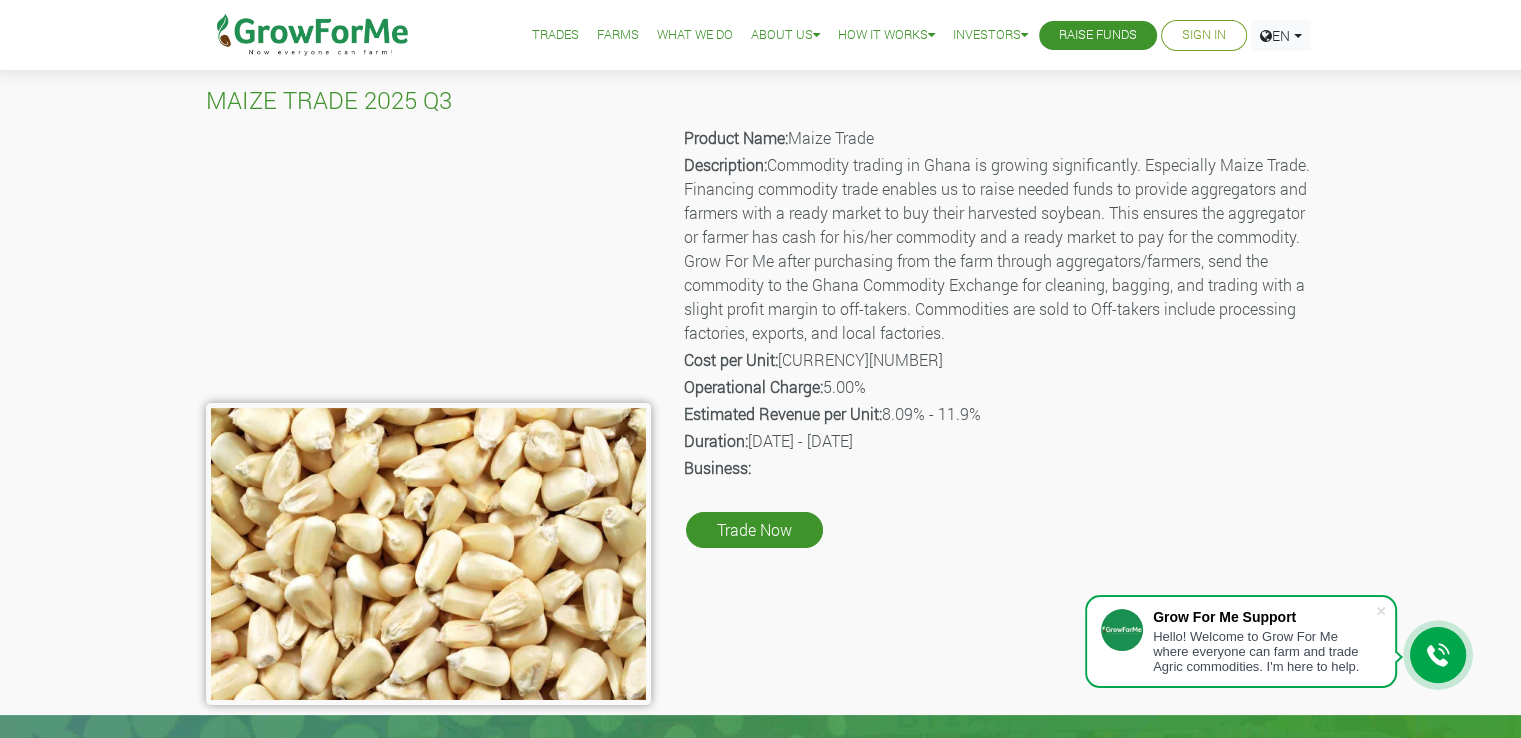 click on "Trade Now" at bounding box center [754, 530] 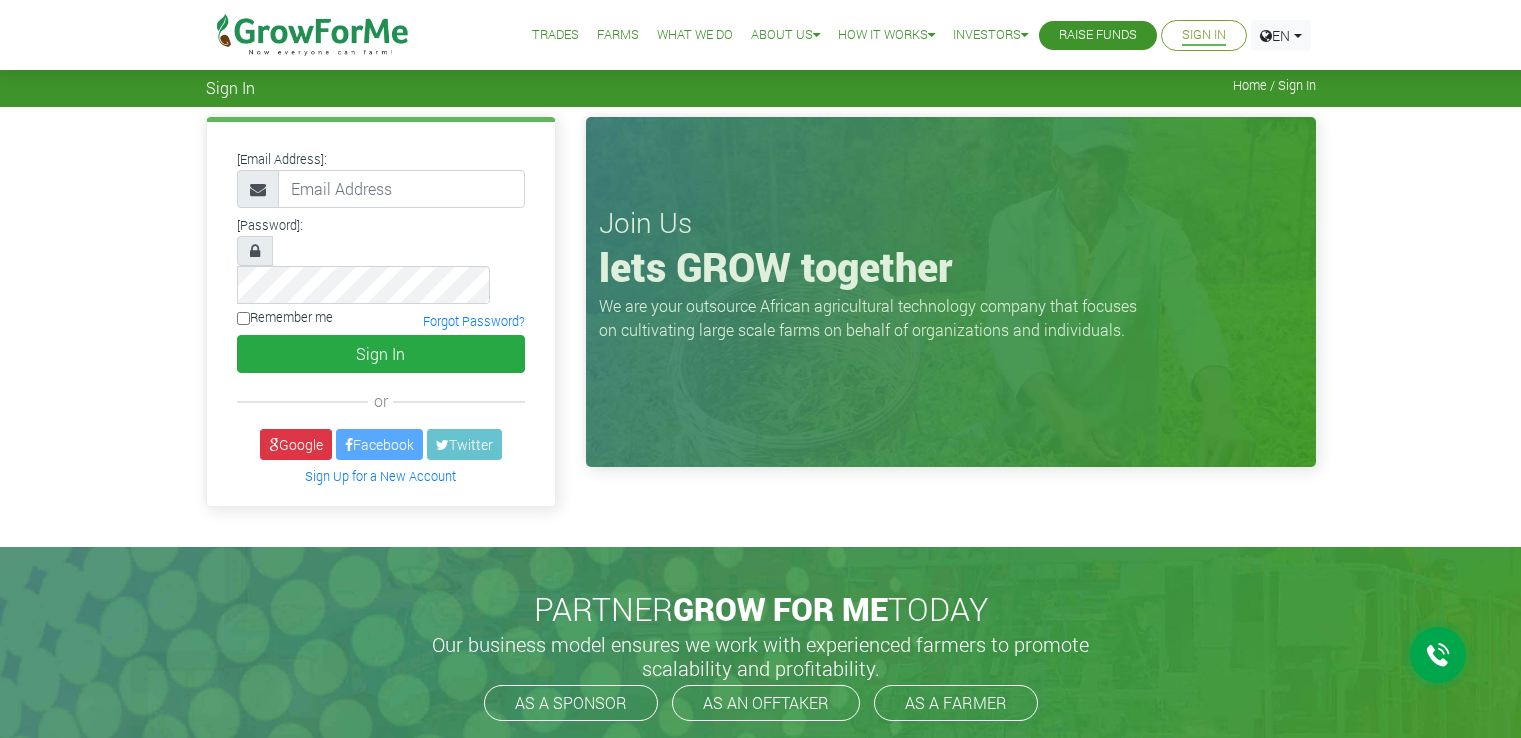 scroll, scrollTop: 0, scrollLeft: 0, axis: both 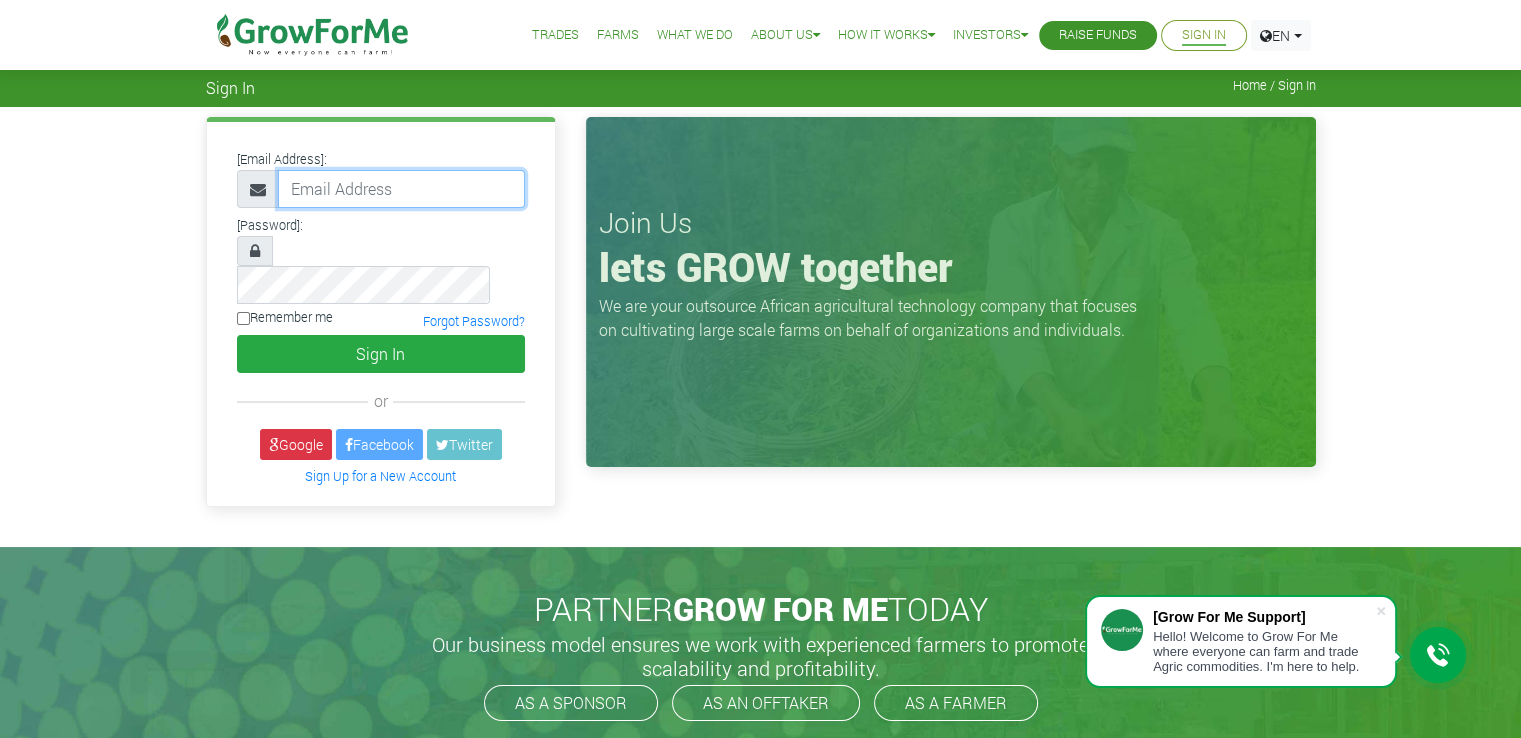 click at bounding box center (401, 189) 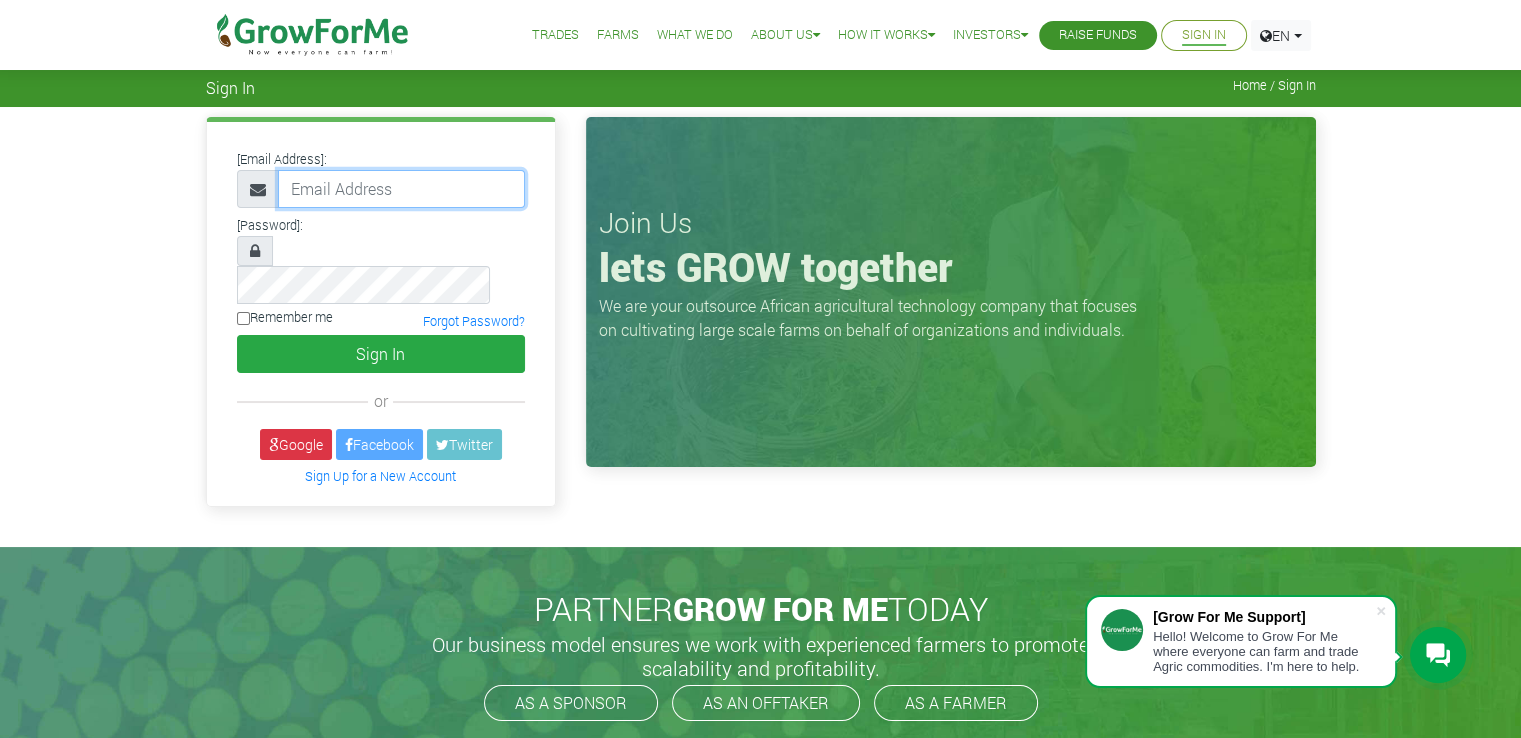 type on "awusiemmanuel604@gmail.com" 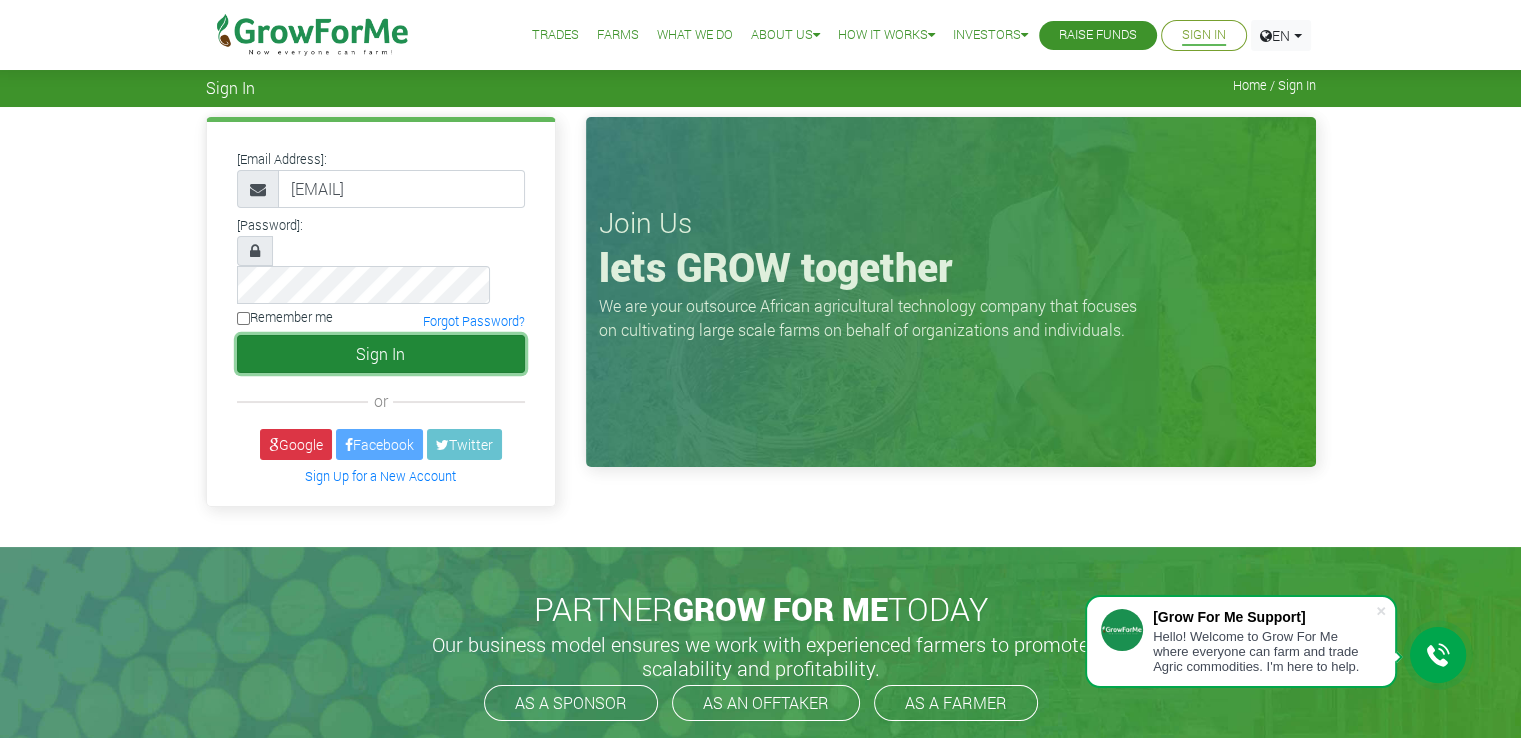 click on "Sign In" at bounding box center [381, 354] 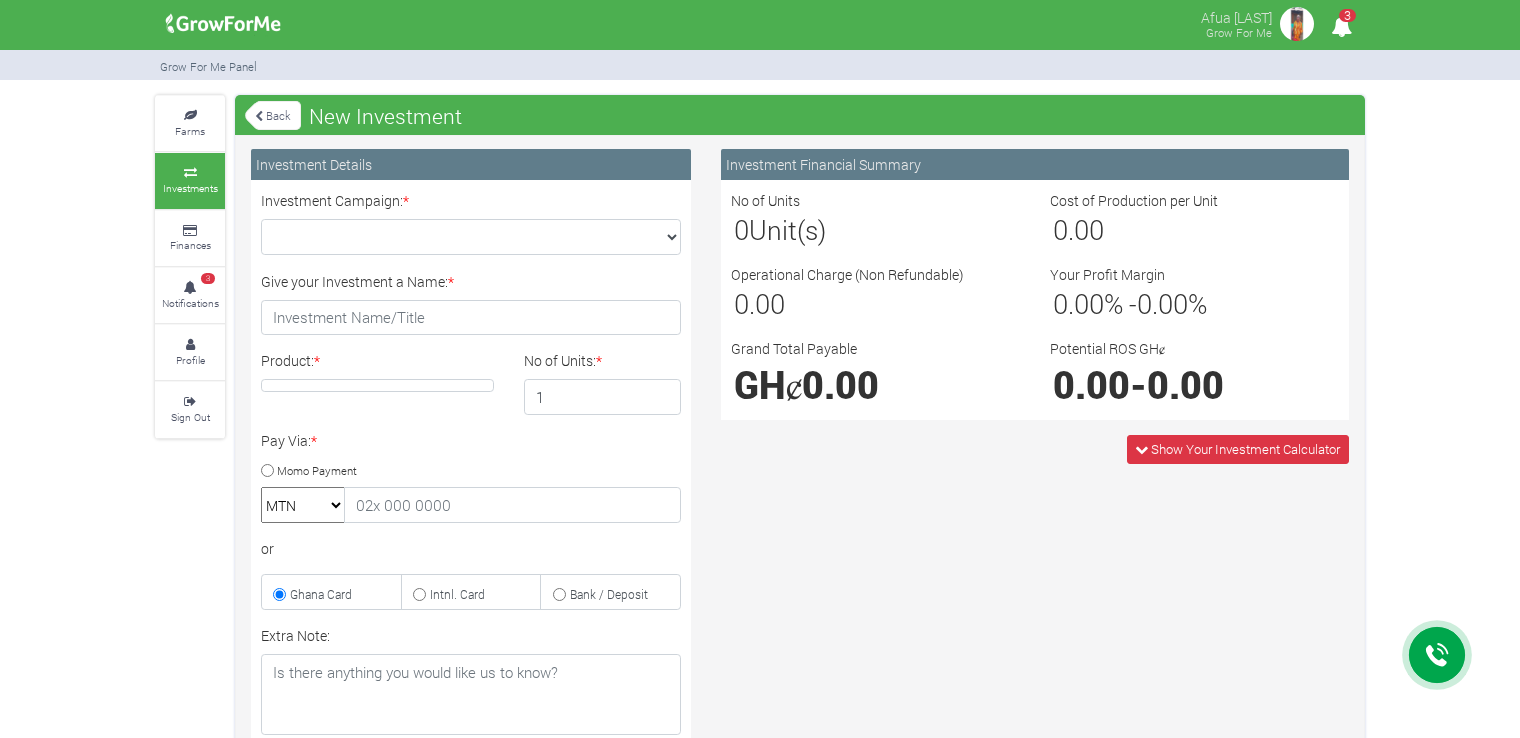 scroll, scrollTop: 0, scrollLeft: 0, axis: both 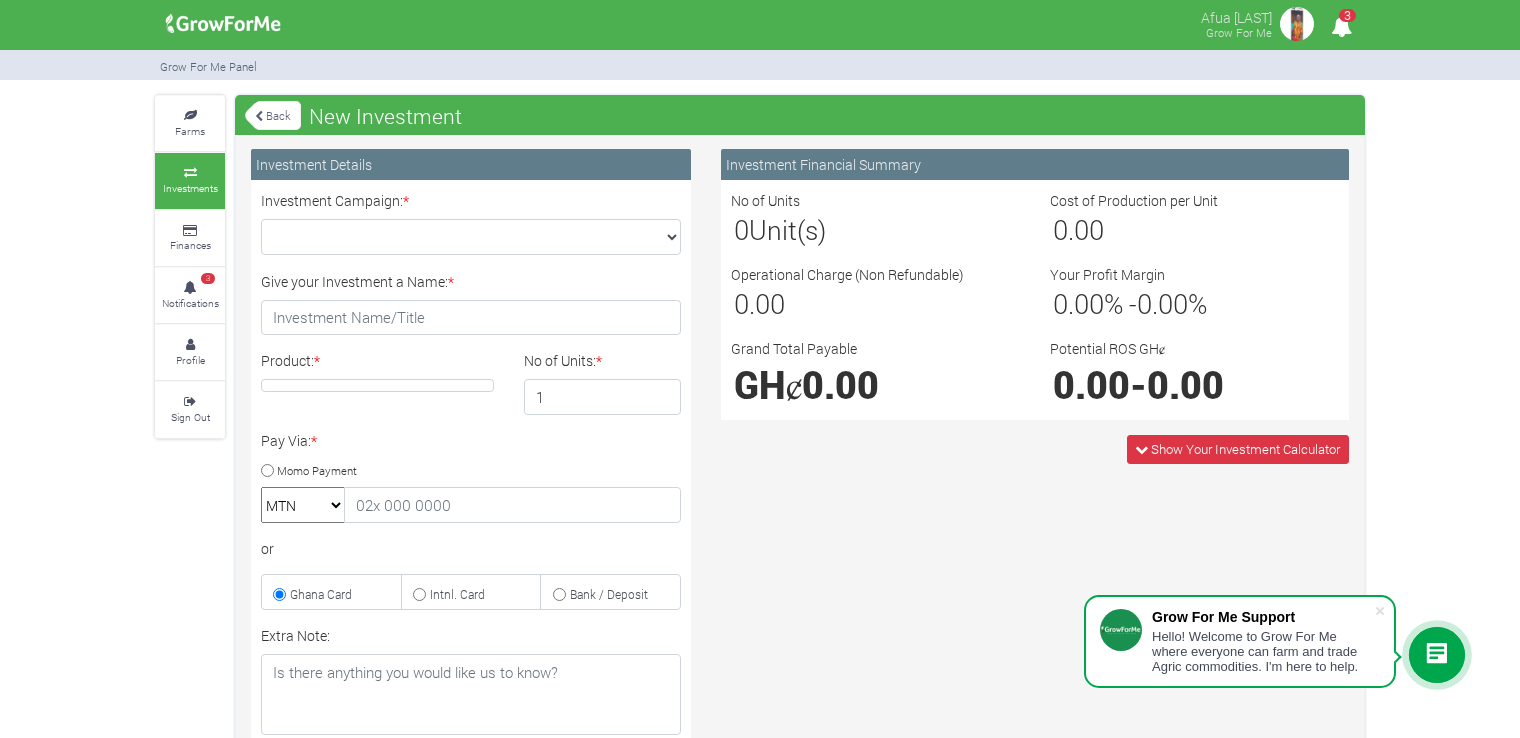 click at bounding box center (259, 116) 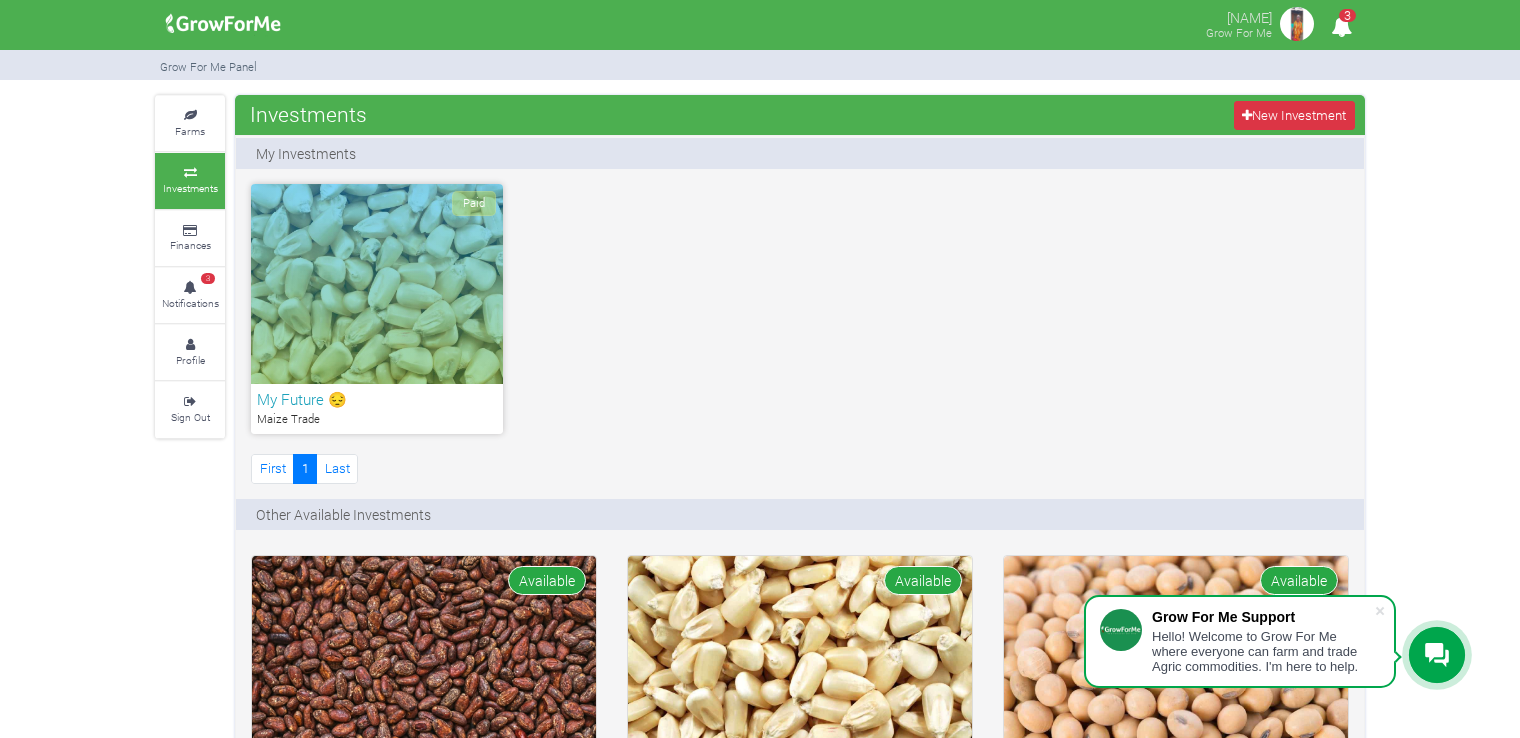 scroll, scrollTop: 0, scrollLeft: 0, axis: both 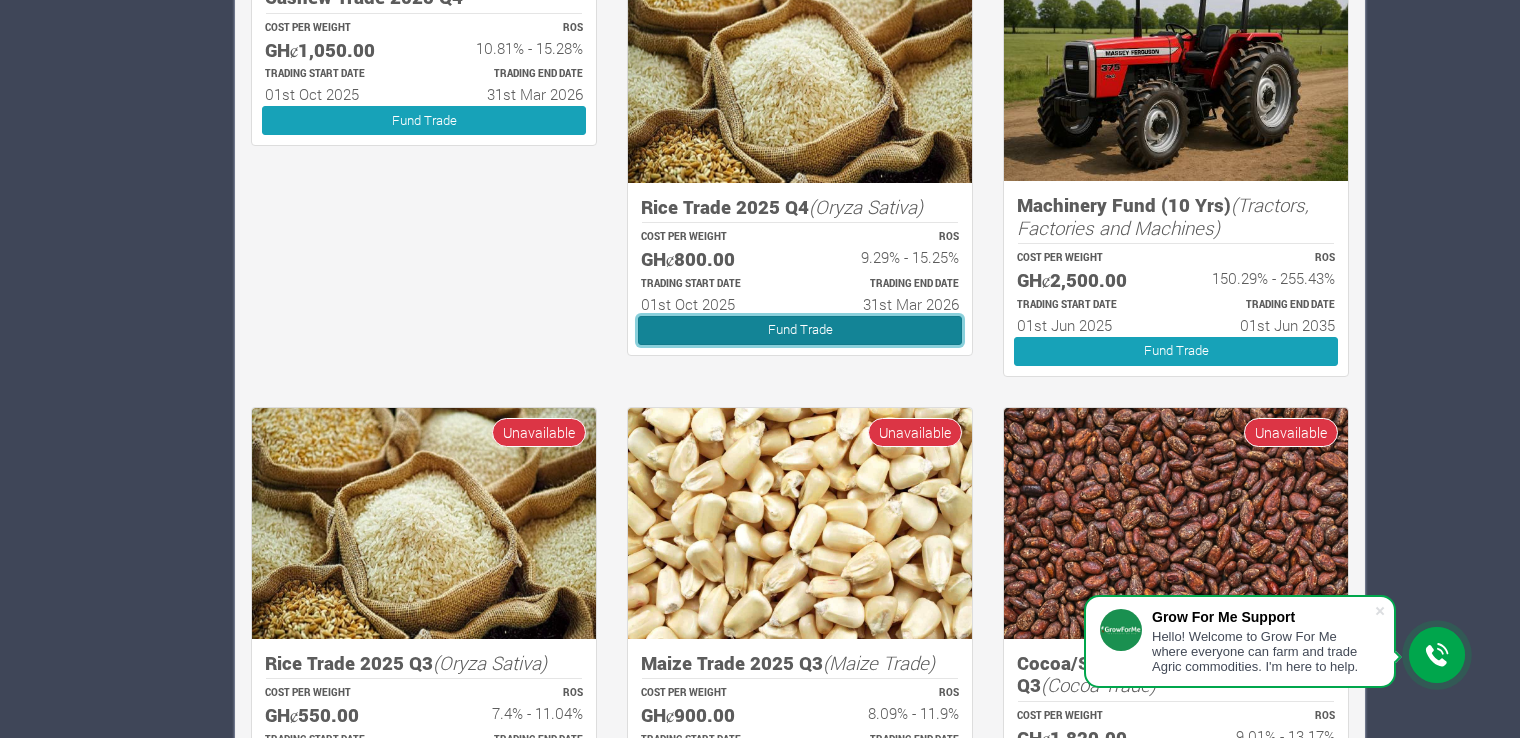 click on "Fund Trade" at bounding box center (800, 330) 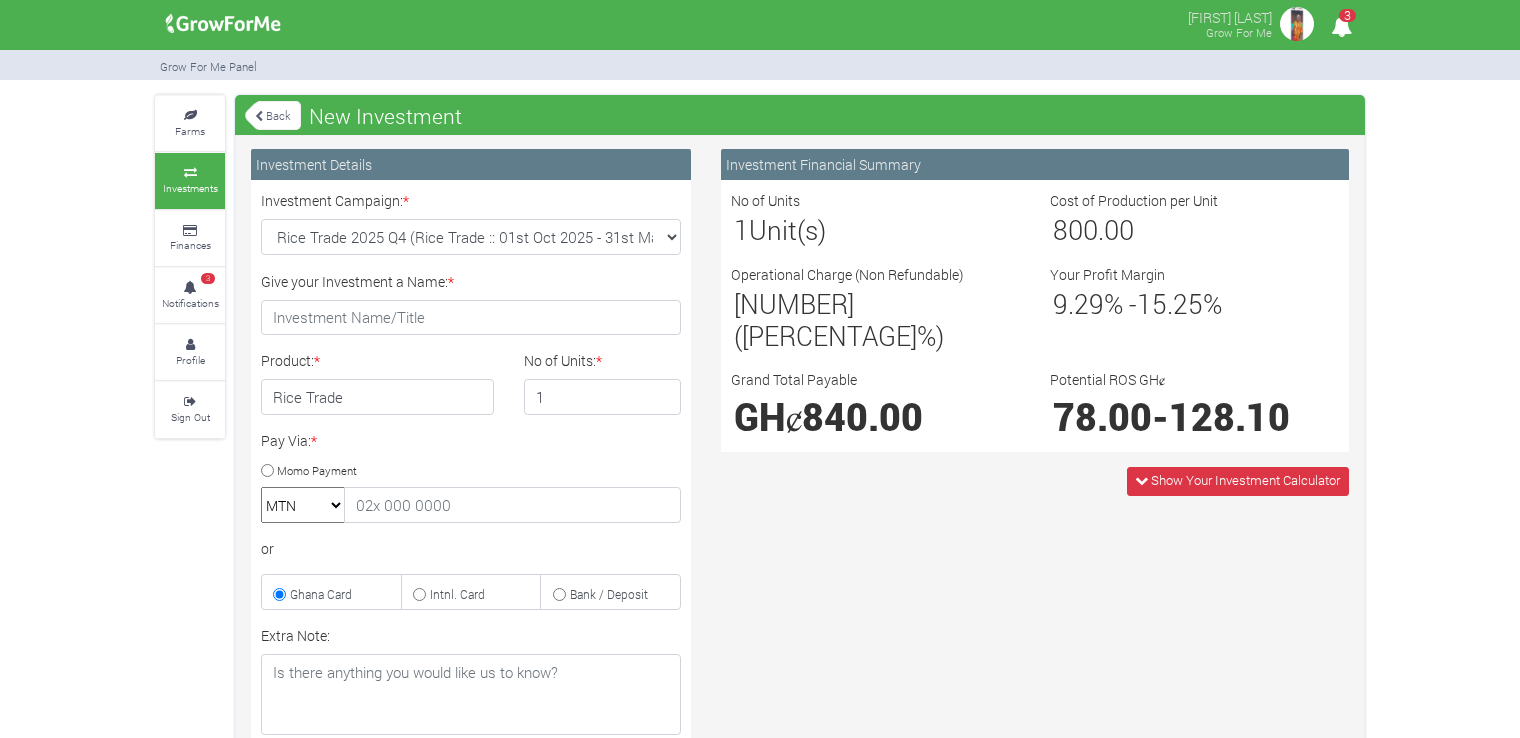 scroll, scrollTop: 0, scrollLeft: 0, axis: both 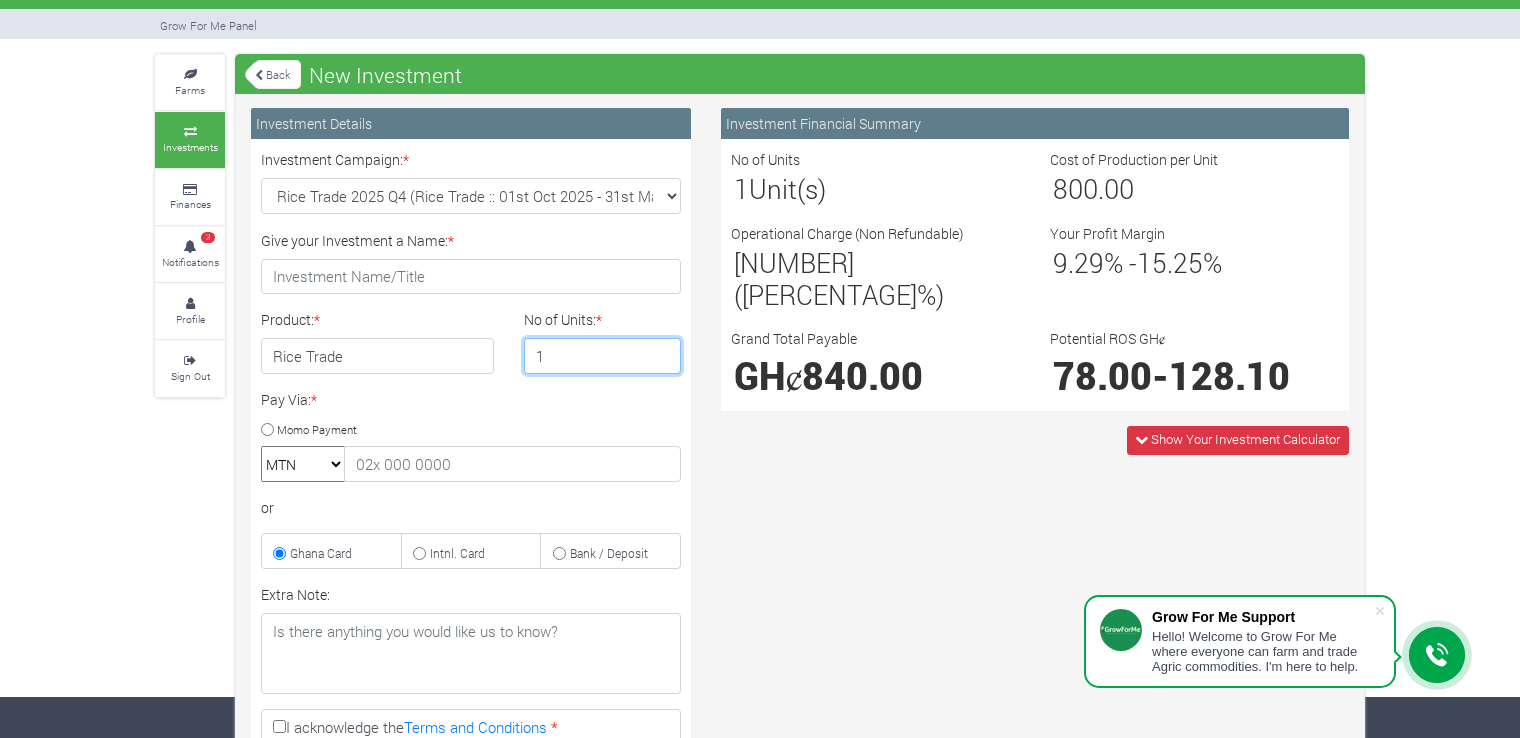 click on "1" at bounding box center [603, 356] 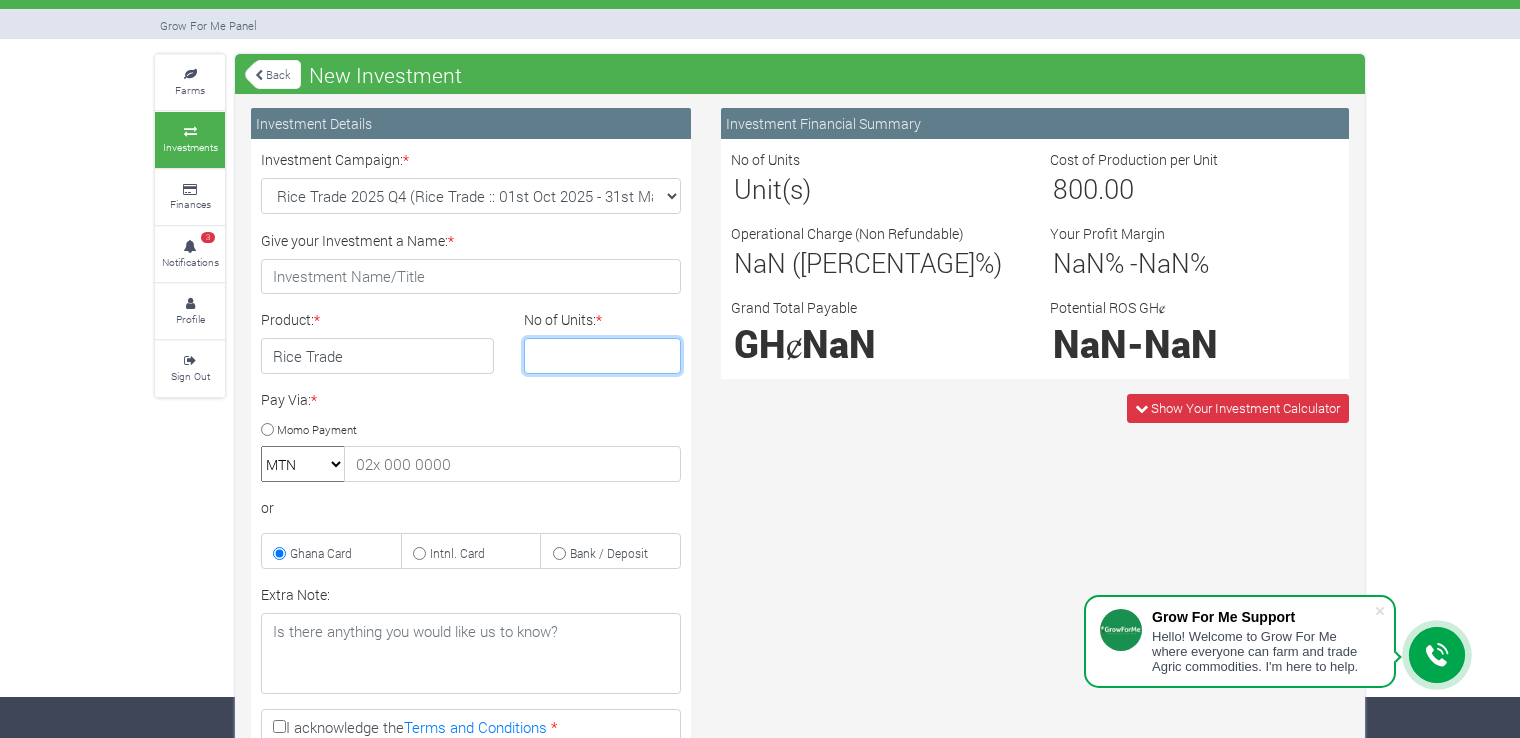 type 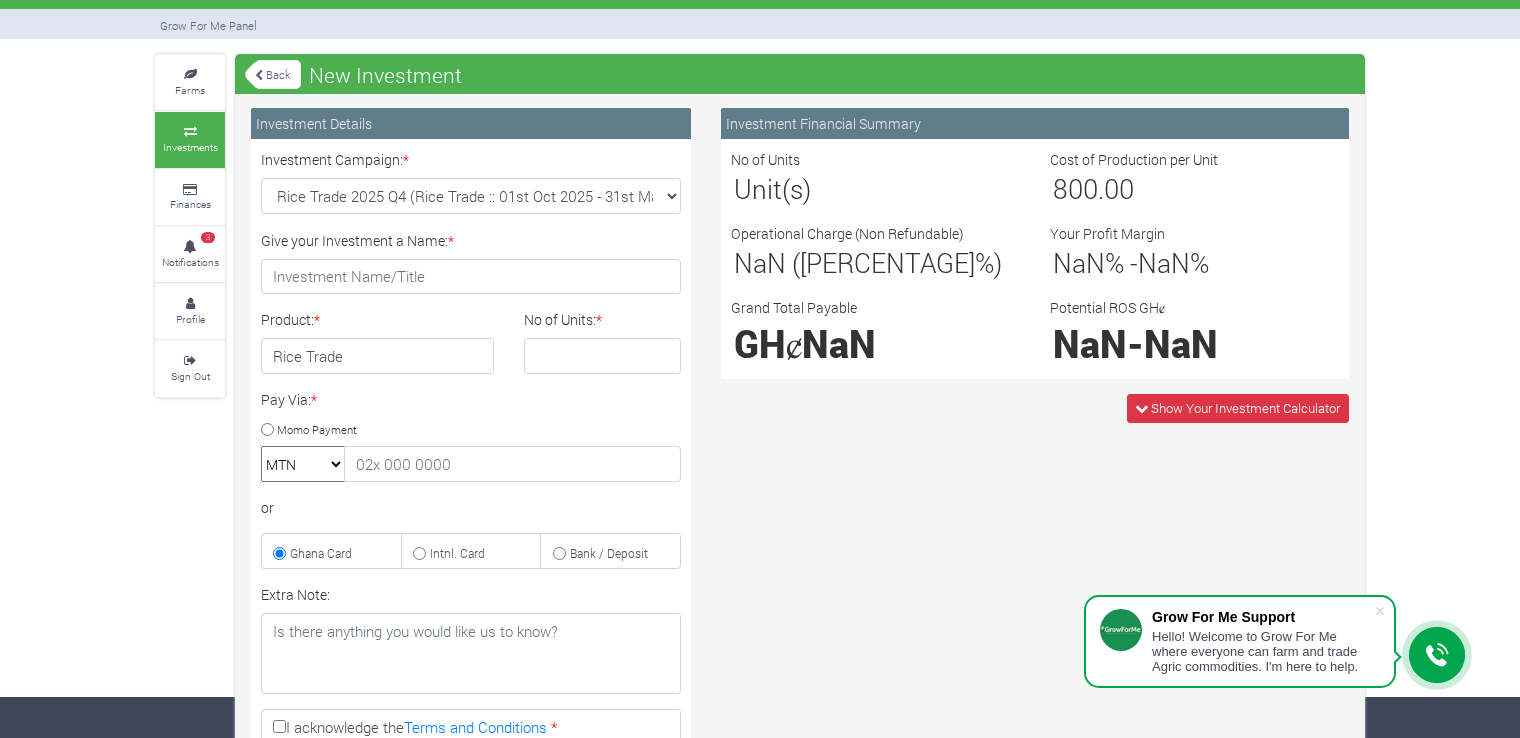 click on "Back" at bounding box center (273, 74) 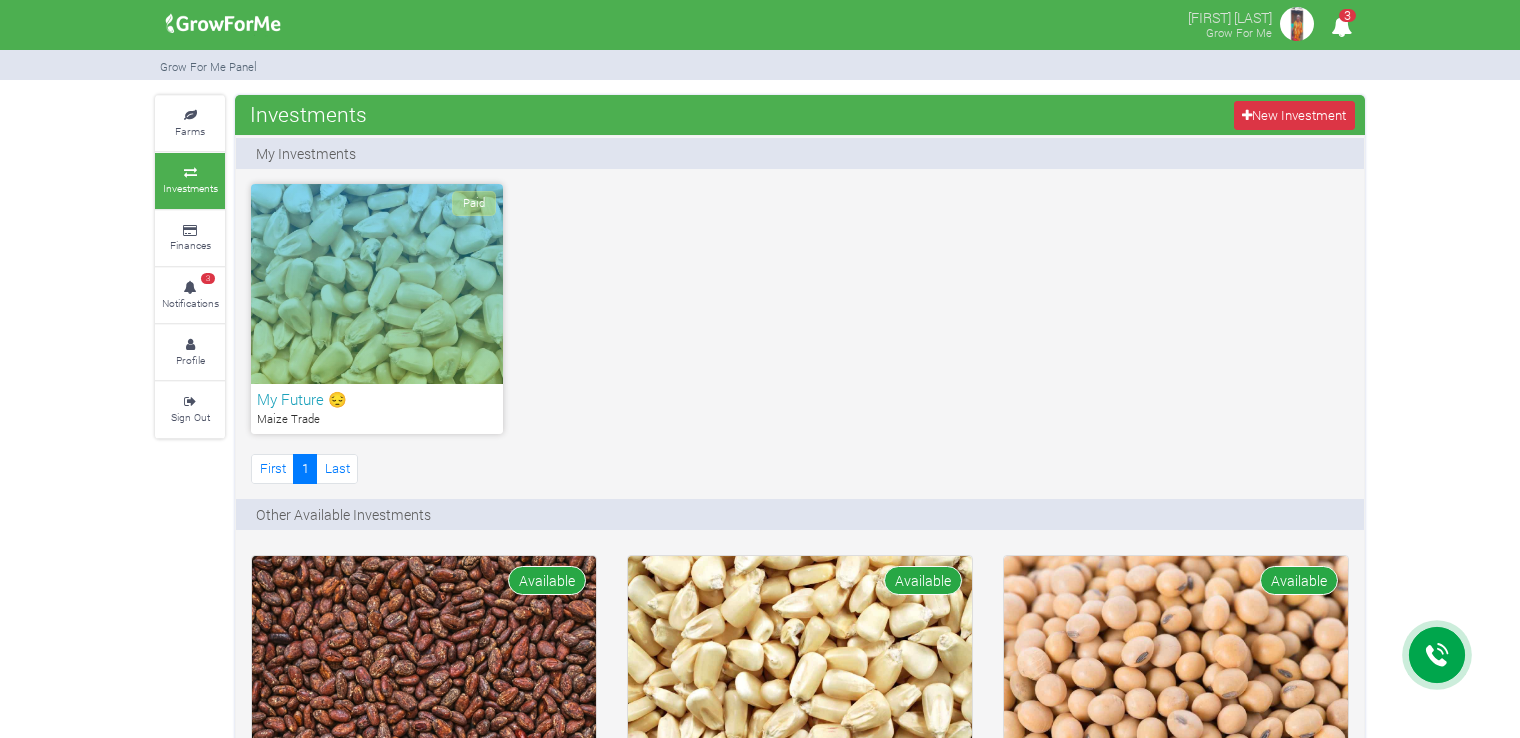 scroll, scrollTop: 0, scrollLeft: 0, axis: both 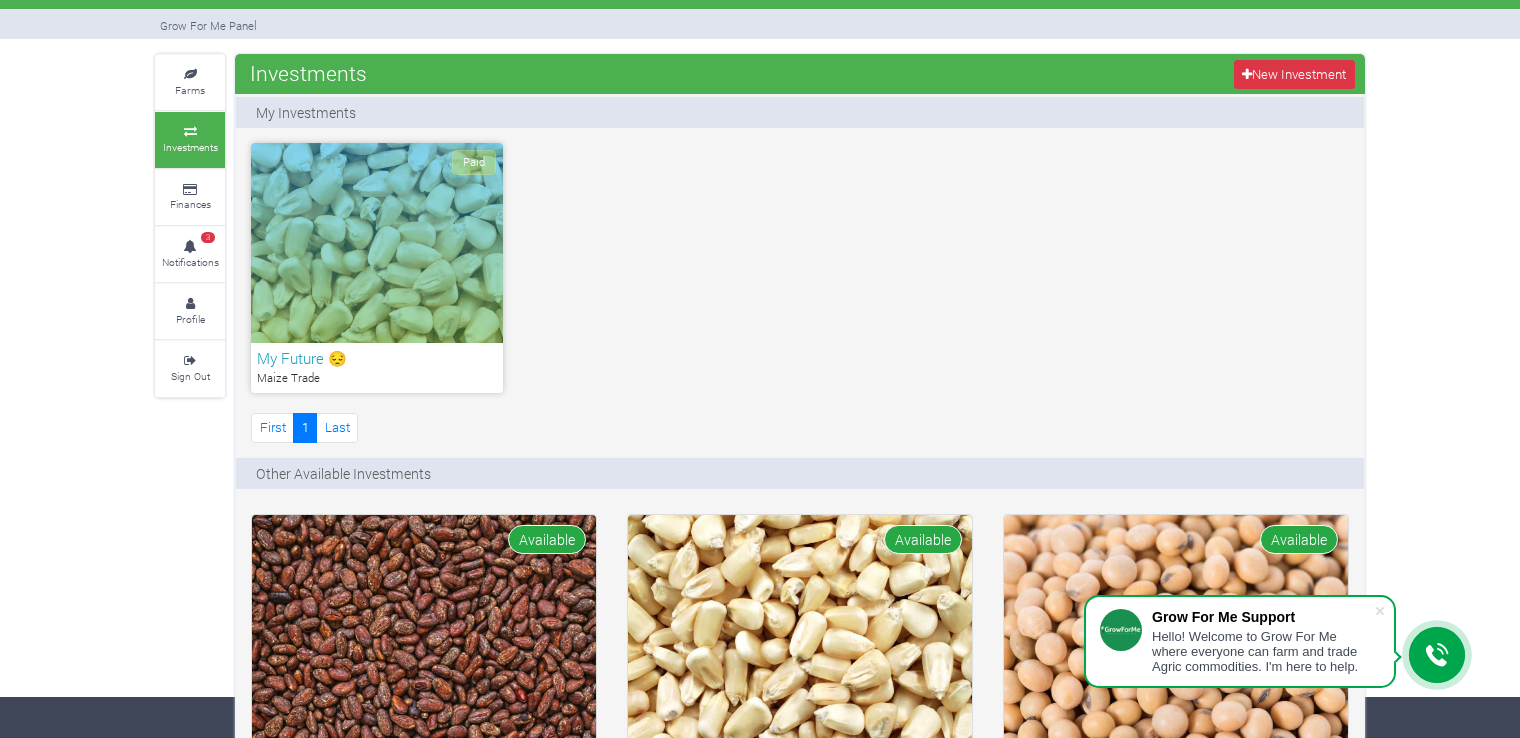 click on "Paid" at bounding box center (377, 243) 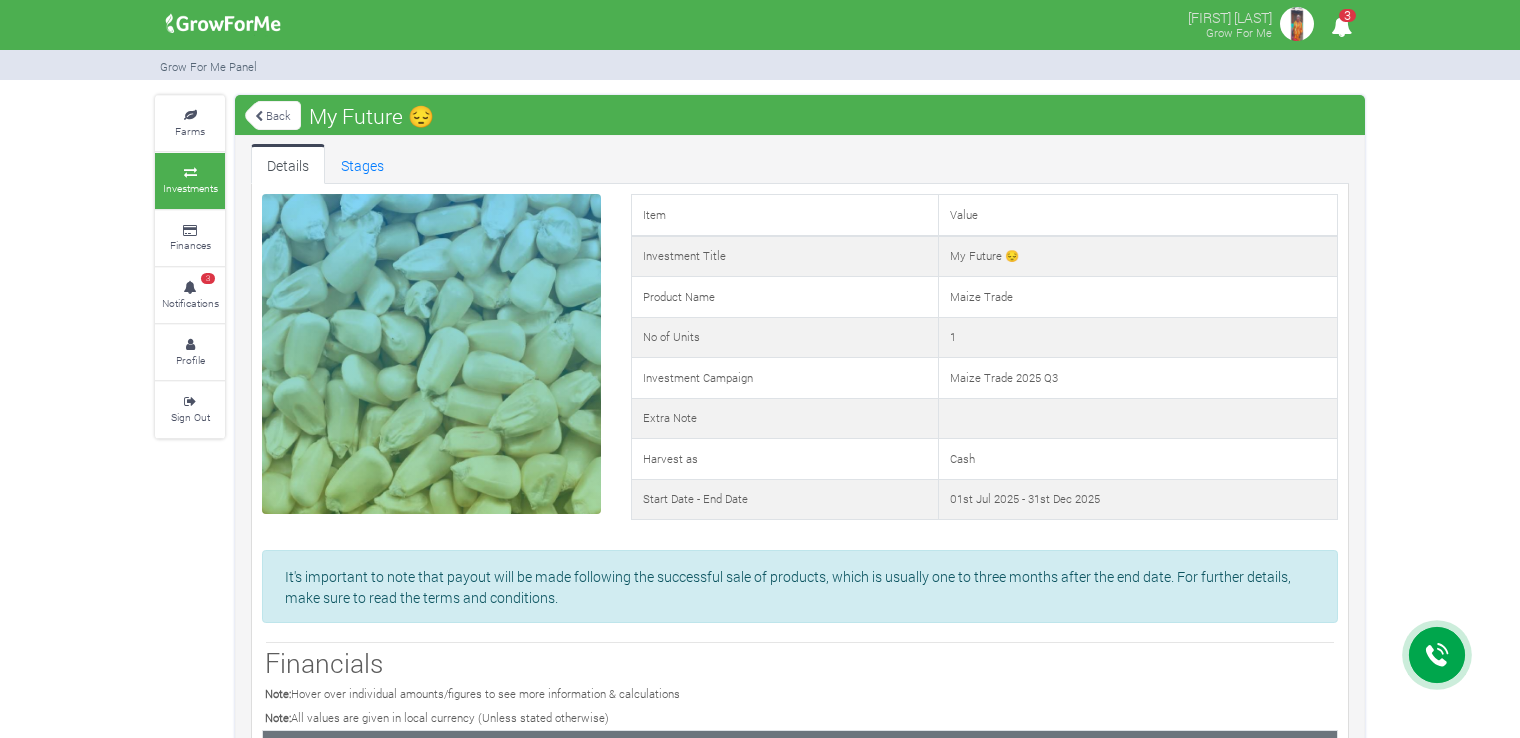 scroll, scrollTop: 0, scrollLeft: 0, axis: both 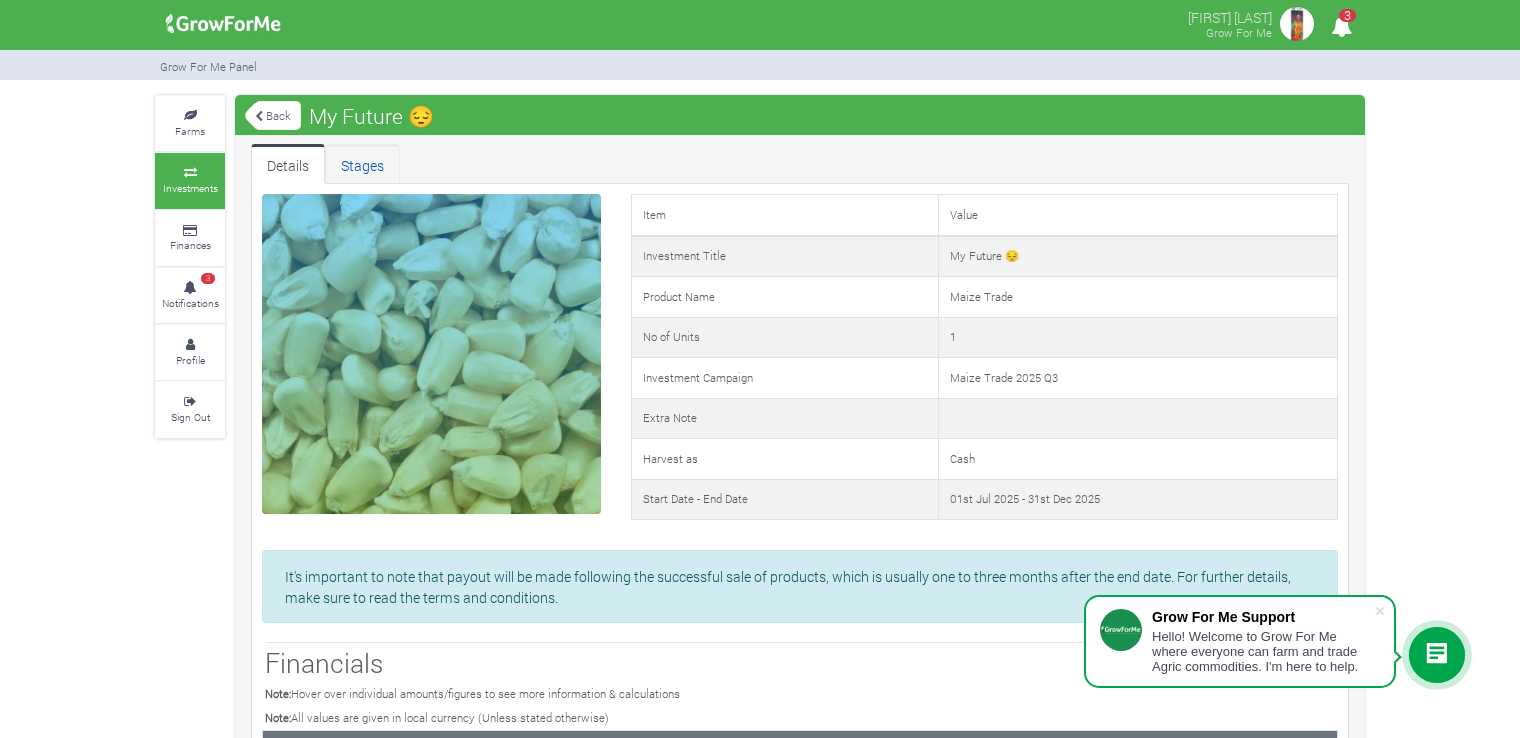 click on "Stages" at bounding box center [362, 164] 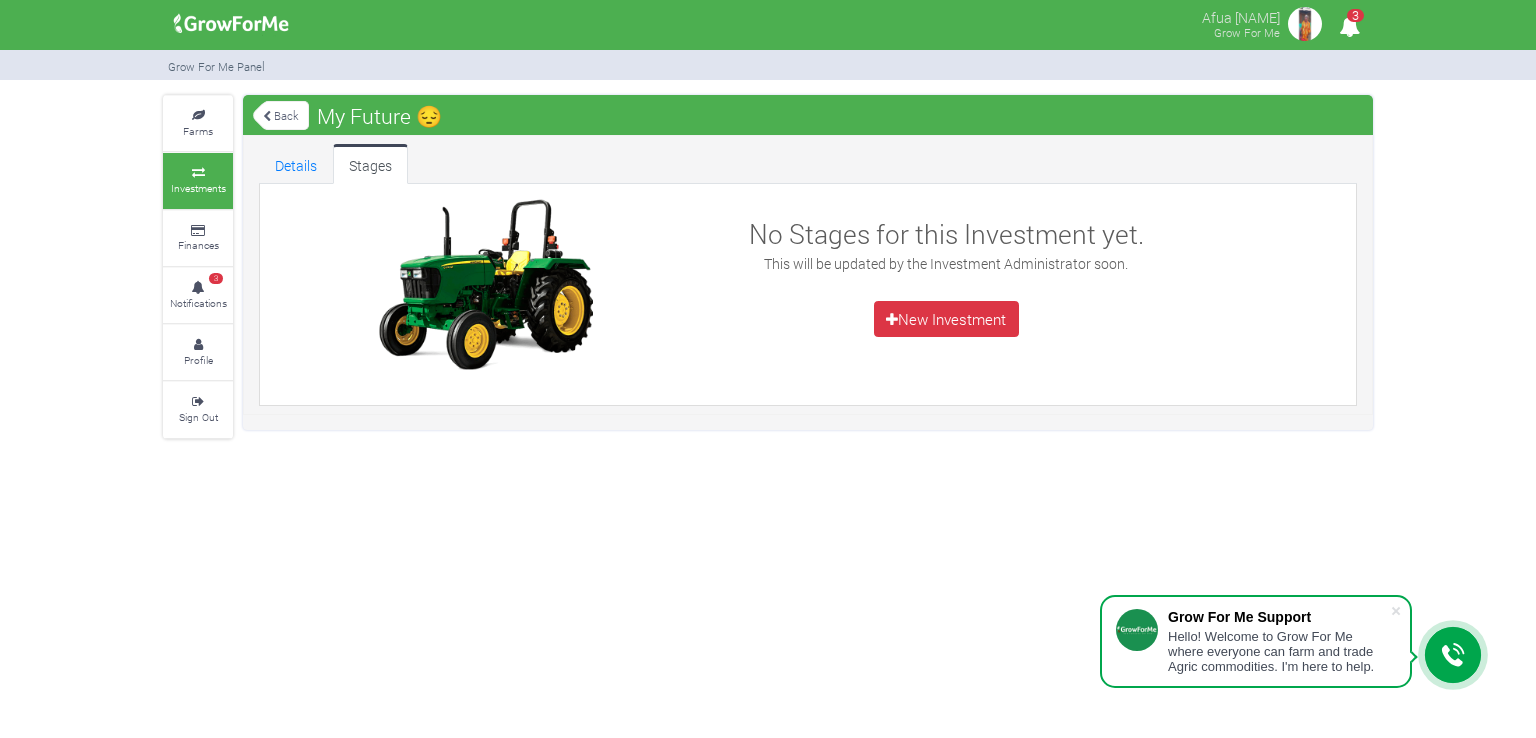 scroll, scrollTop: 0, scrollLeft: 0, axis: both 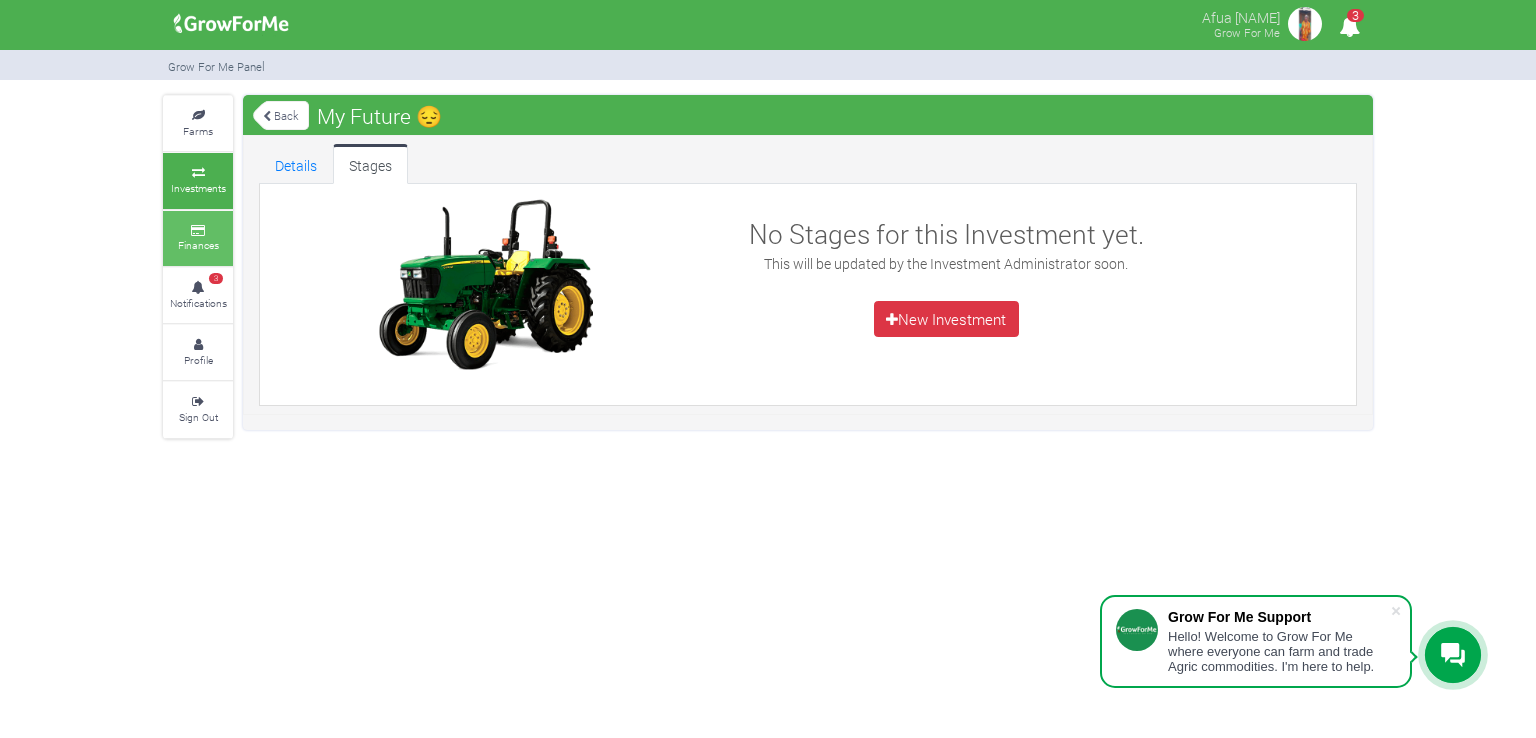 click on "Finances" at bounding box center [198, 245] 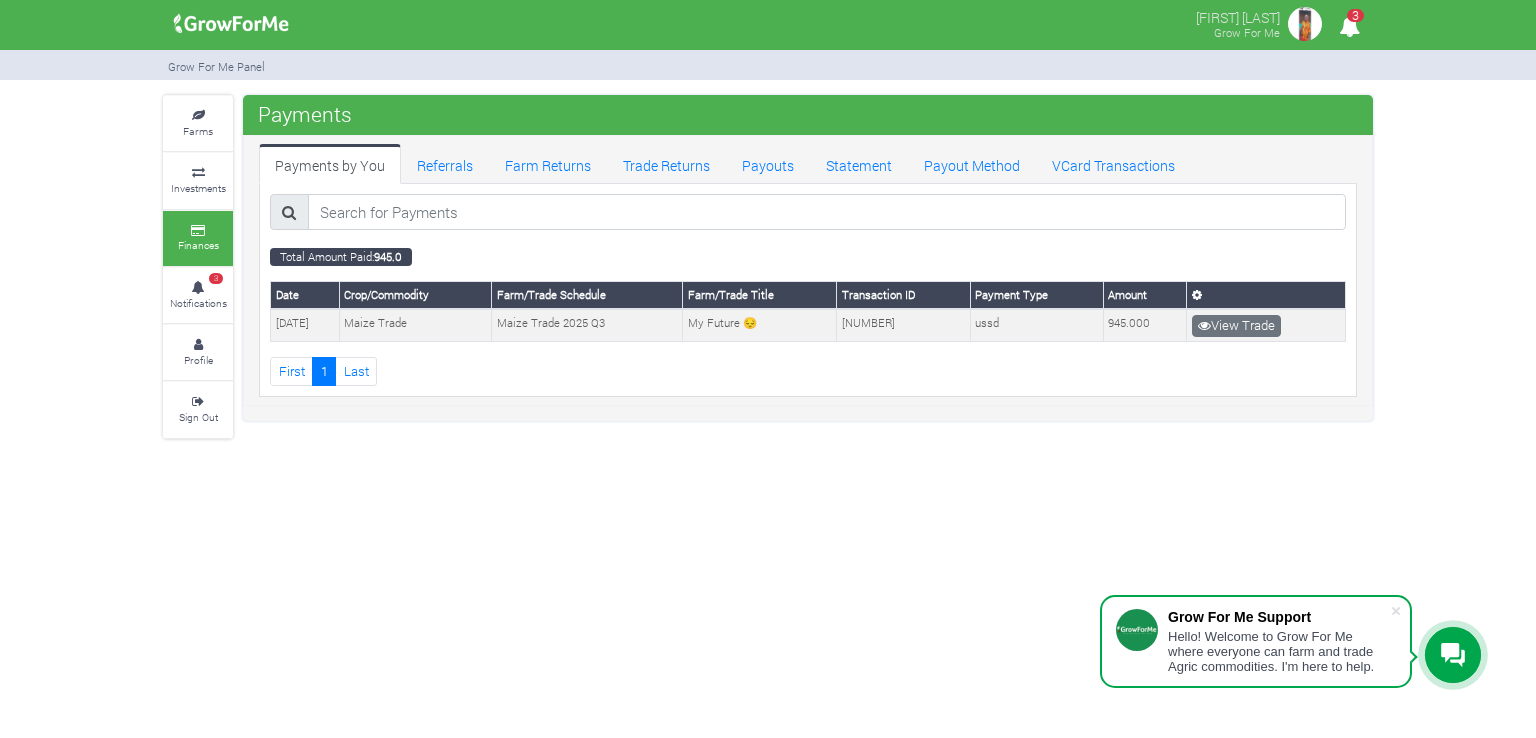 scroll, scrollTop: 0, scrollLeft: 0, axis: both 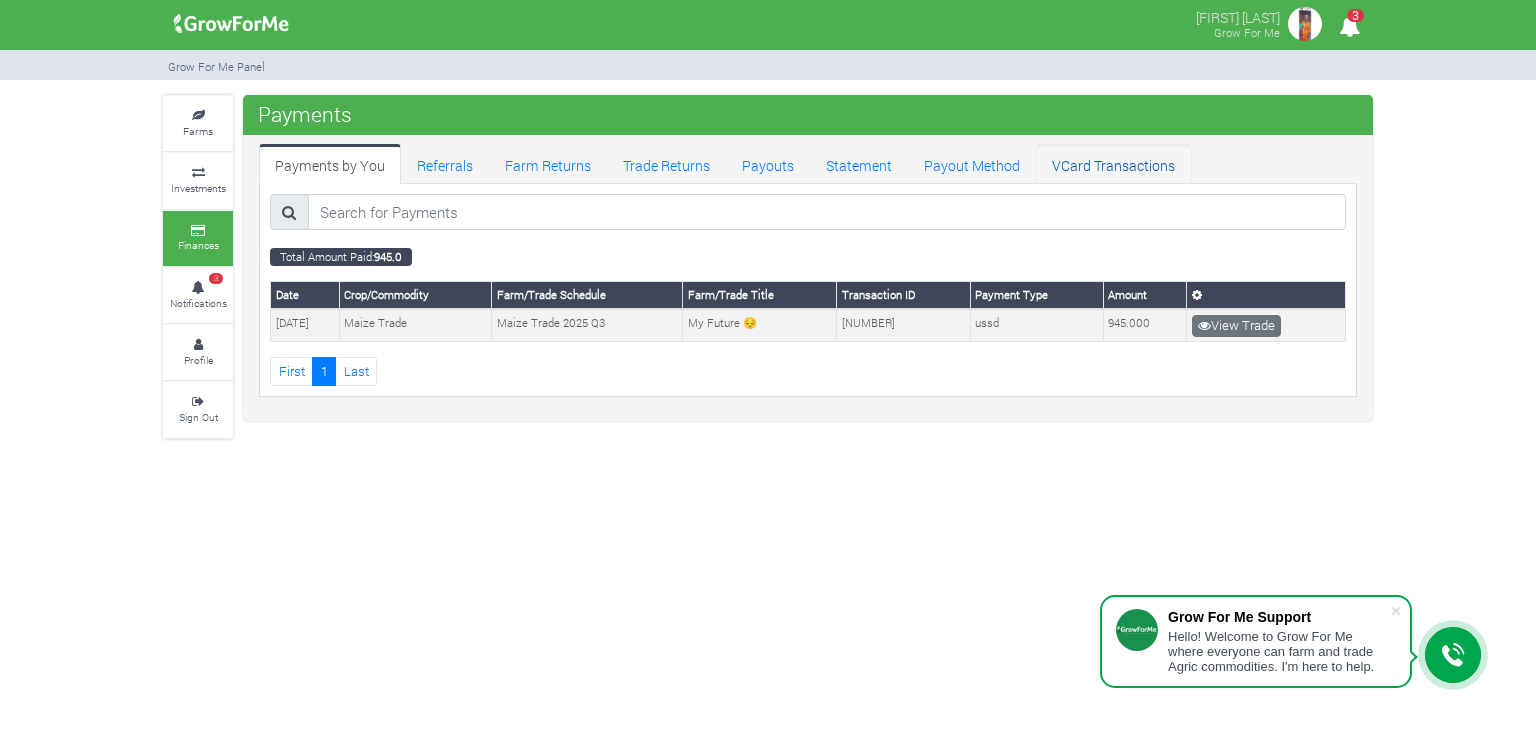 click on "VCard Transactions" at bounding box center [1113, 164] 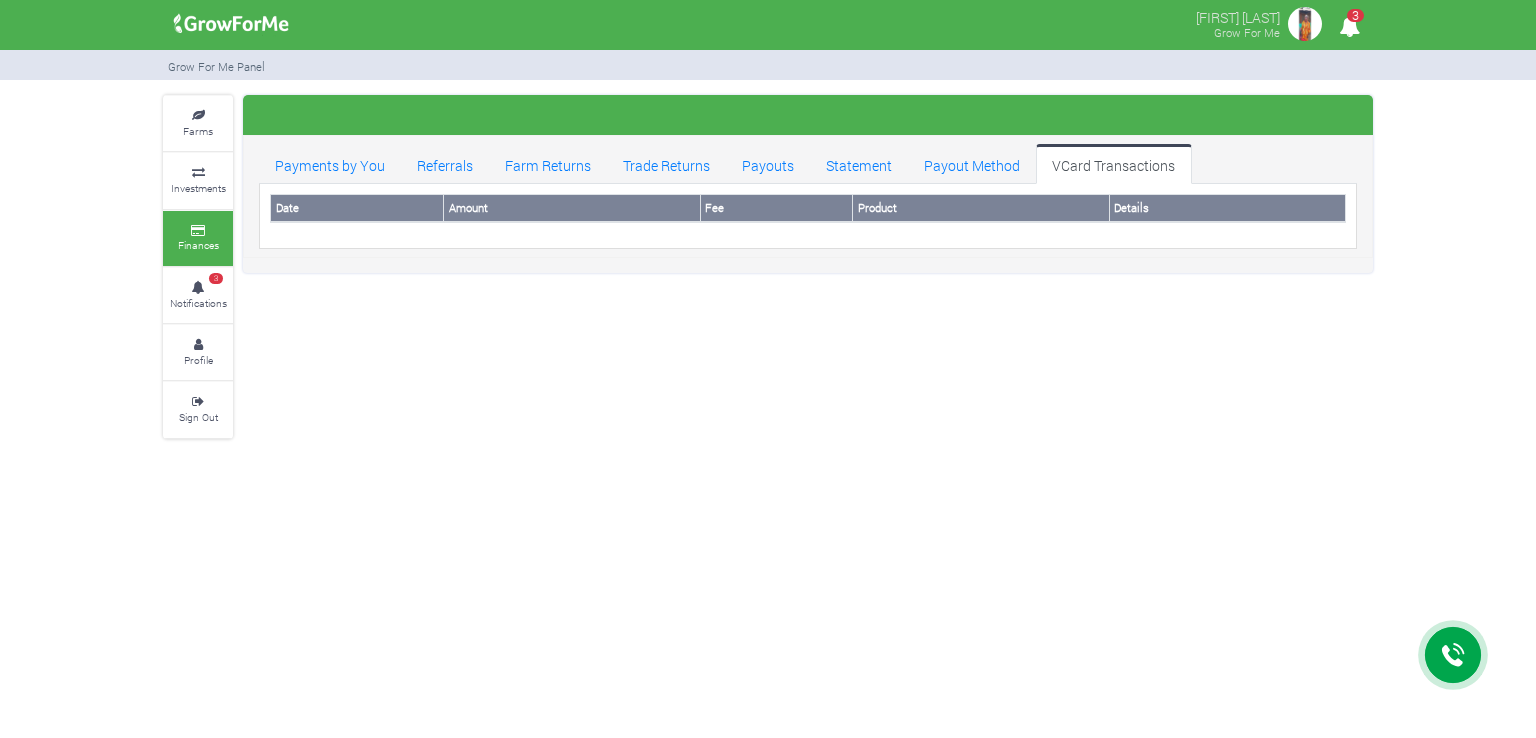 scroll, scrollTop: 0, scrollLeft: 0, axis: both 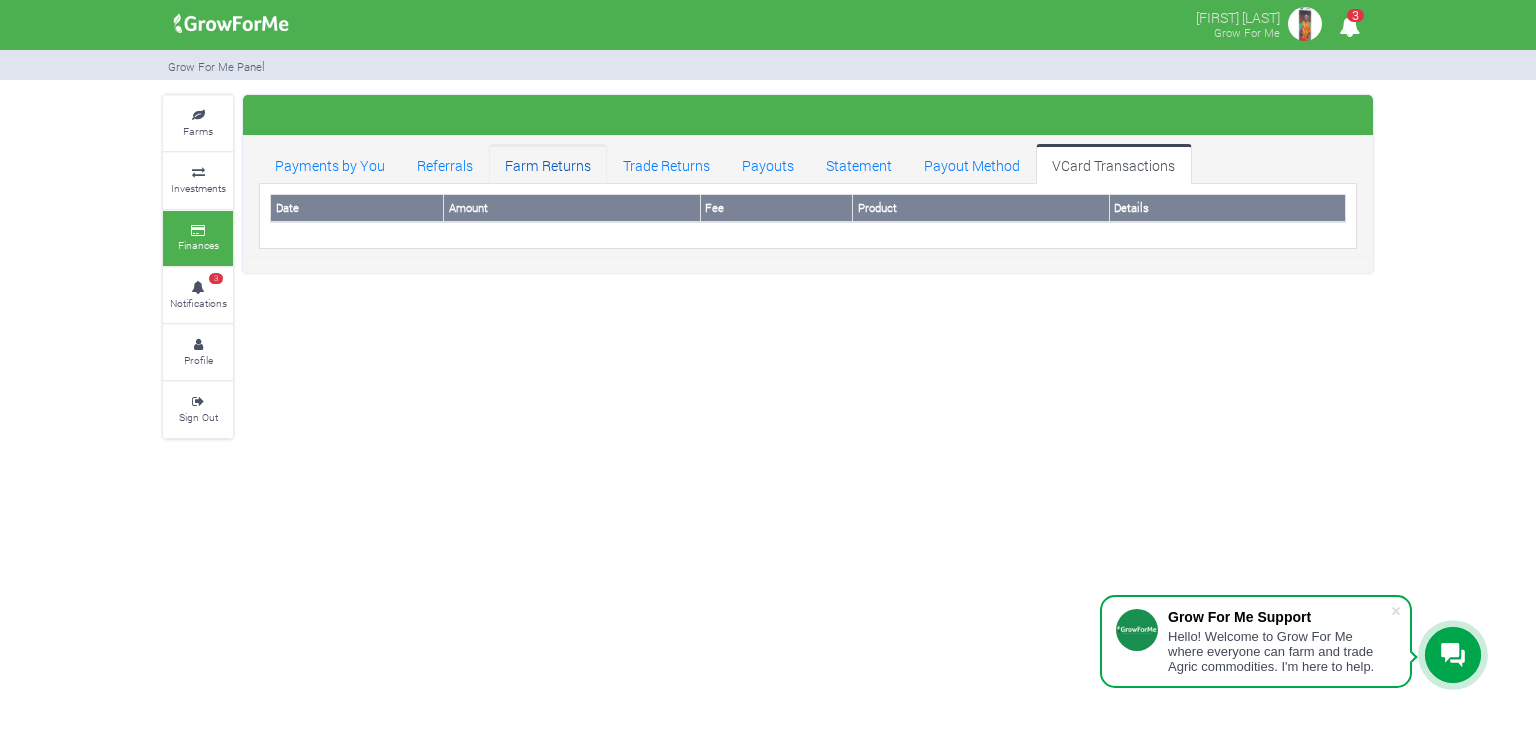 click on "Farm Returns" at bounding box center [548, 164] 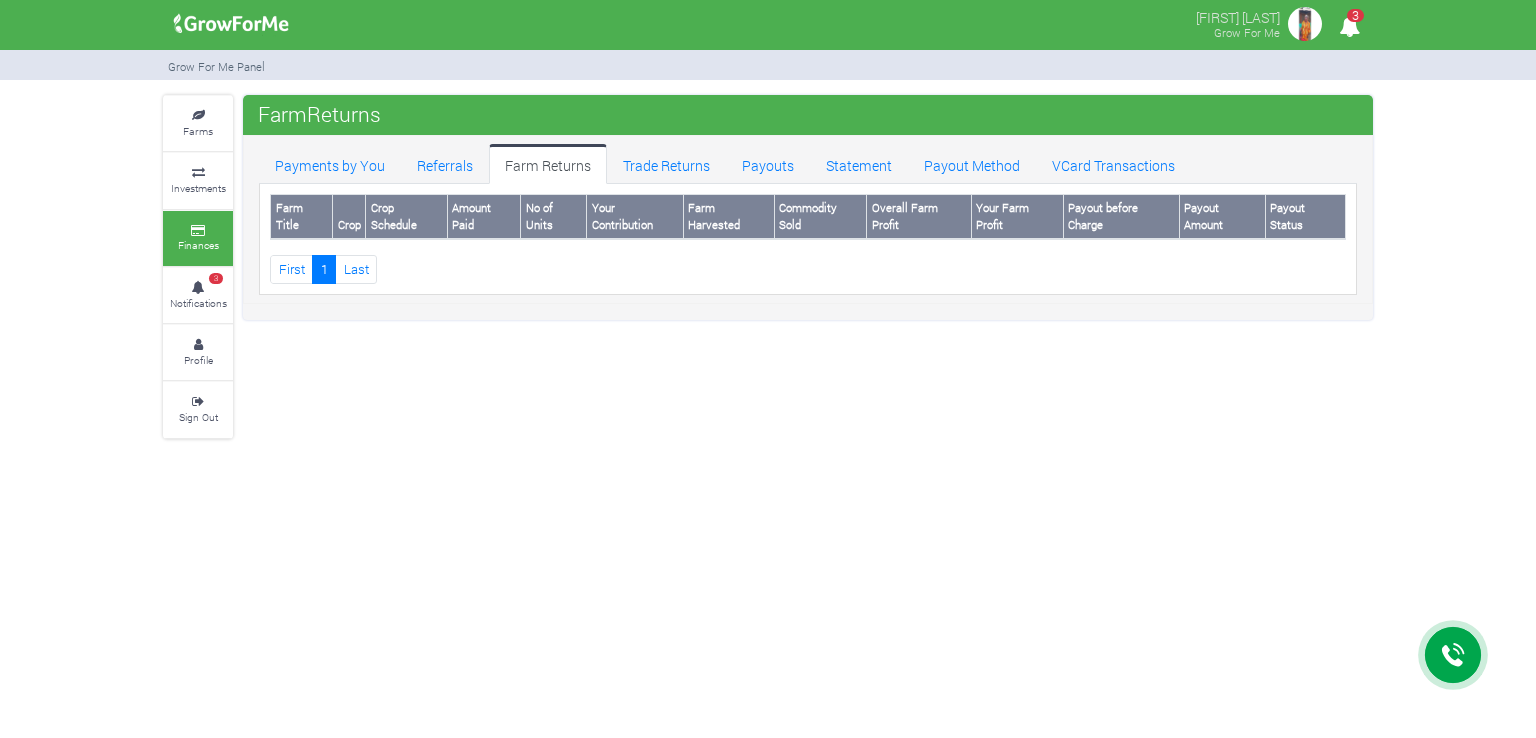 scroll, scrollTop: 0, scrollLeft: 0, axis: both 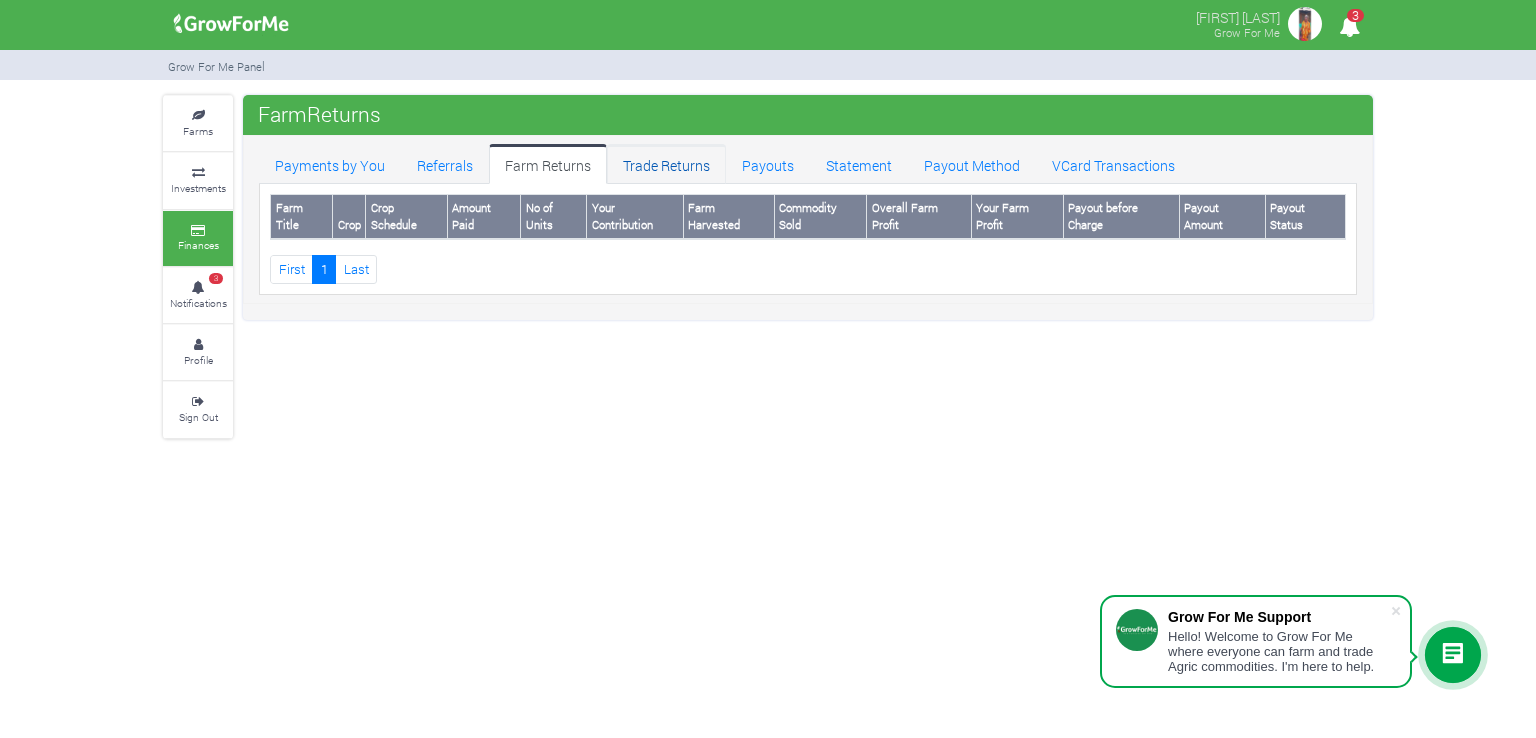 click on "Trade Returns" at bounding box center (666, 164) 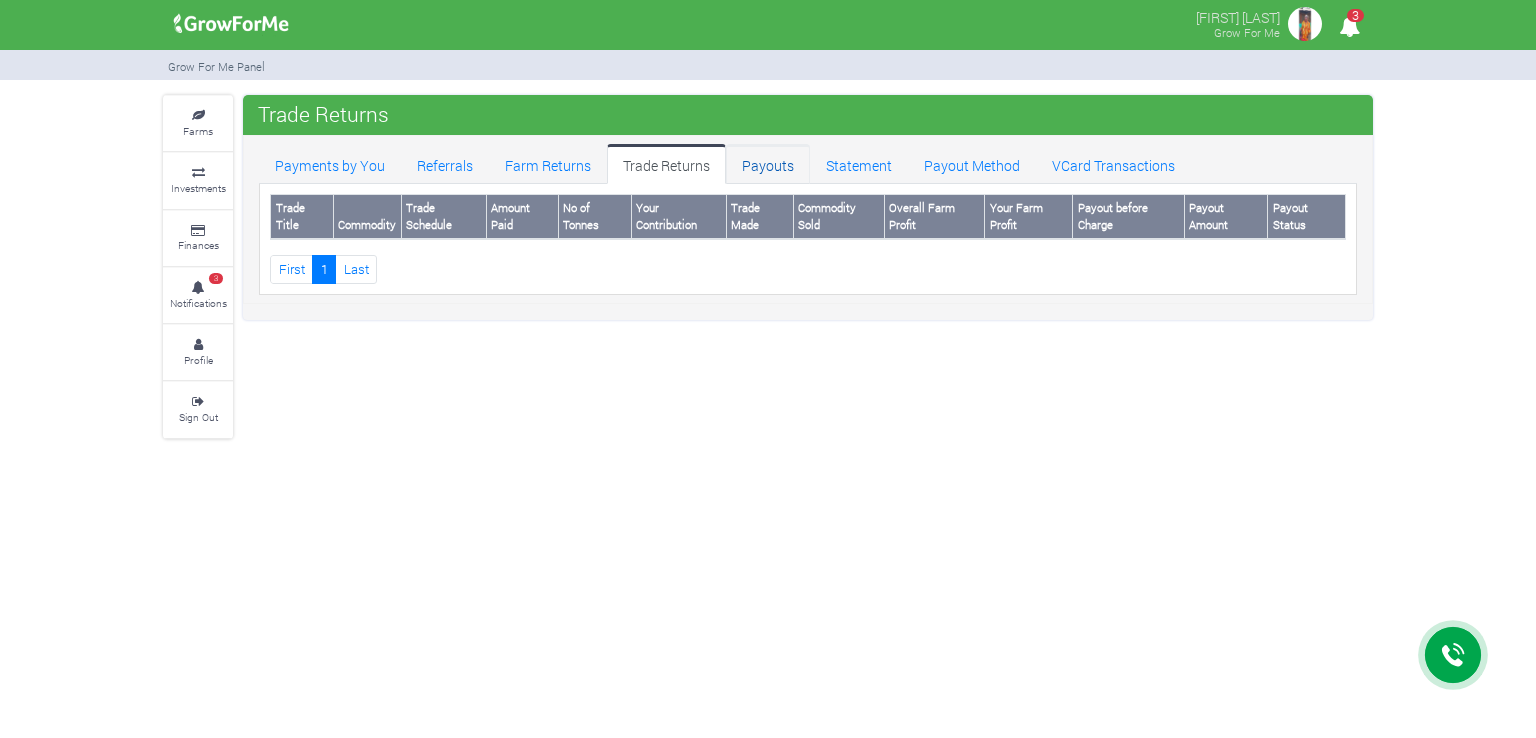 scroll, scrollTop: 0, scrollLeft: 0, axis: both 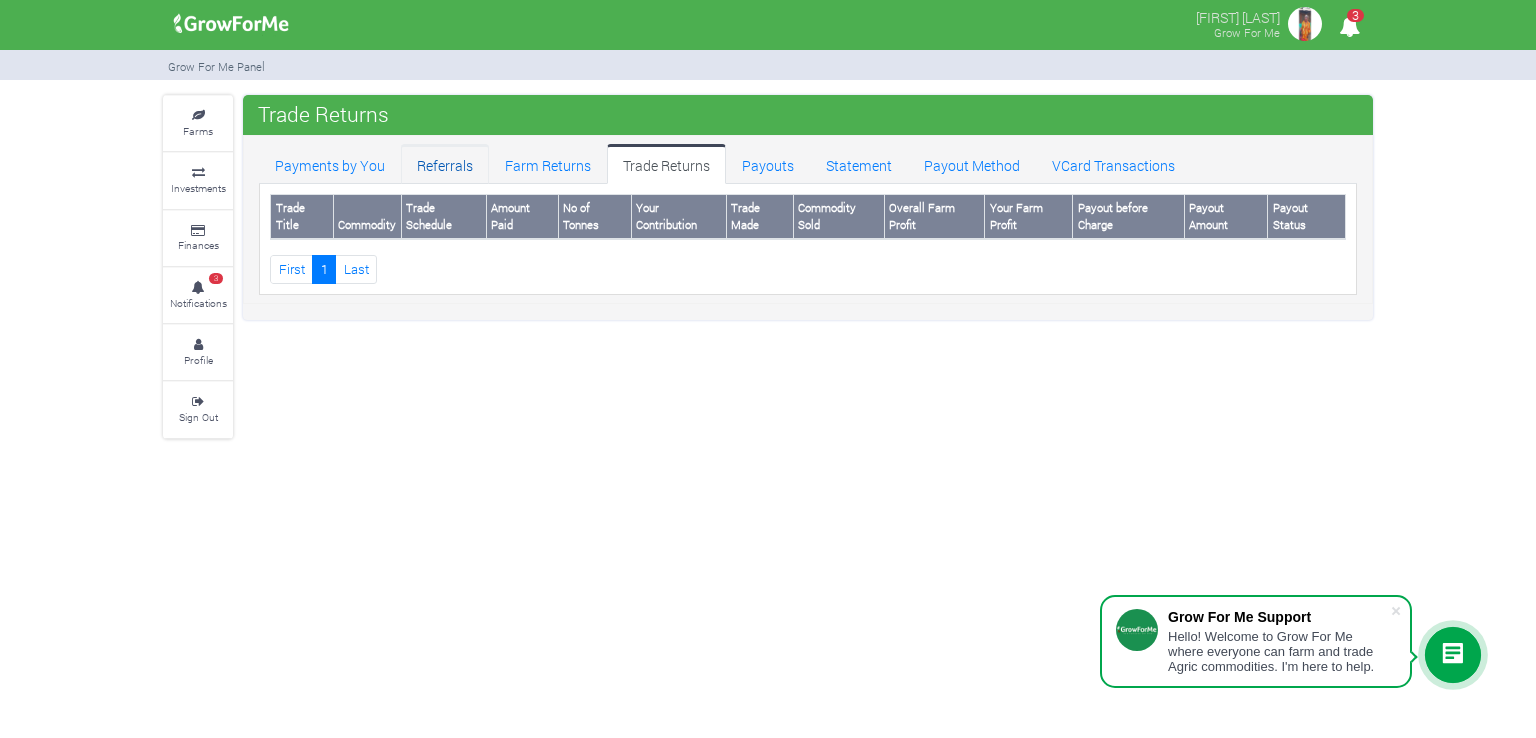 click on "[Referrals]" at bounding box center [454, 164] 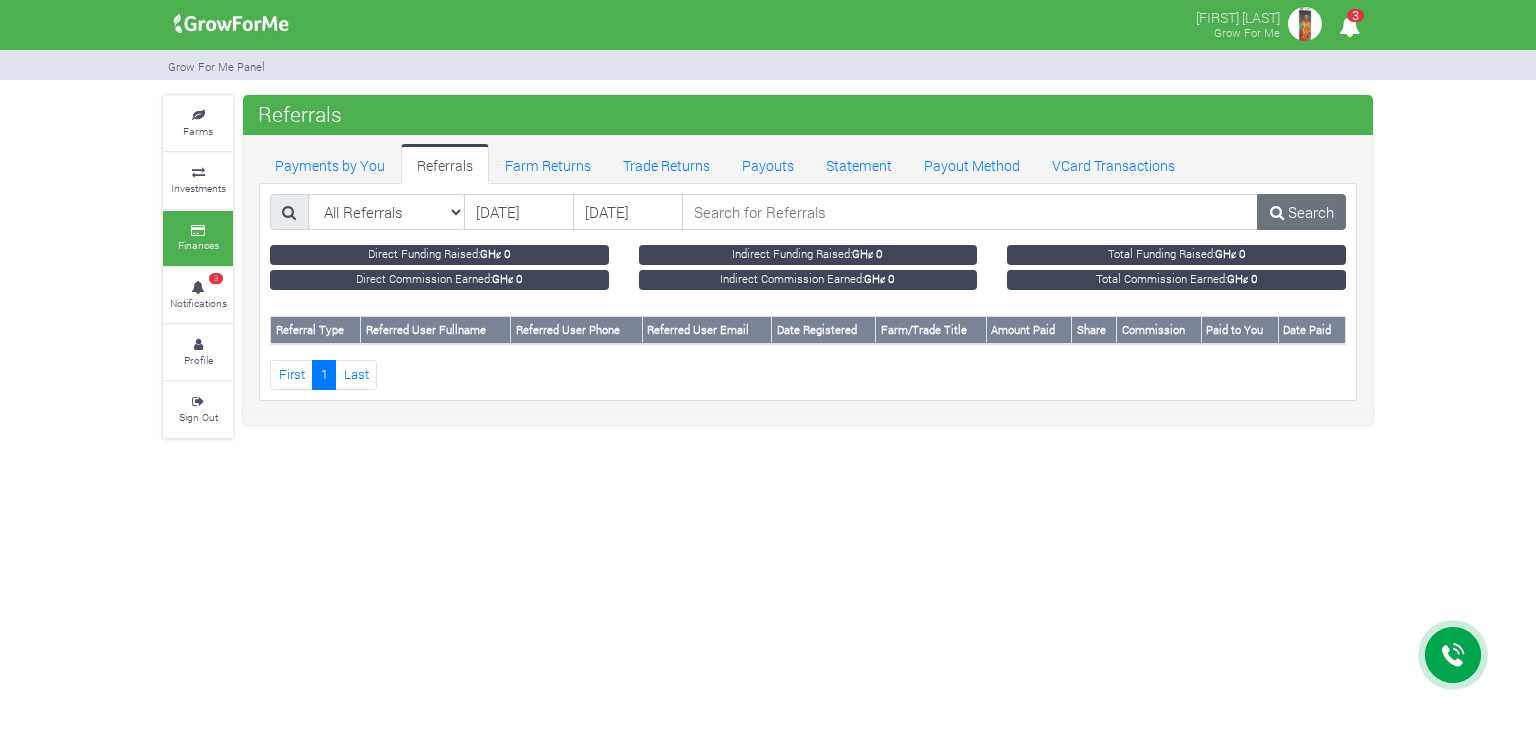 scroll, scrollTop: 0, scrollLeft: 0, axis: both 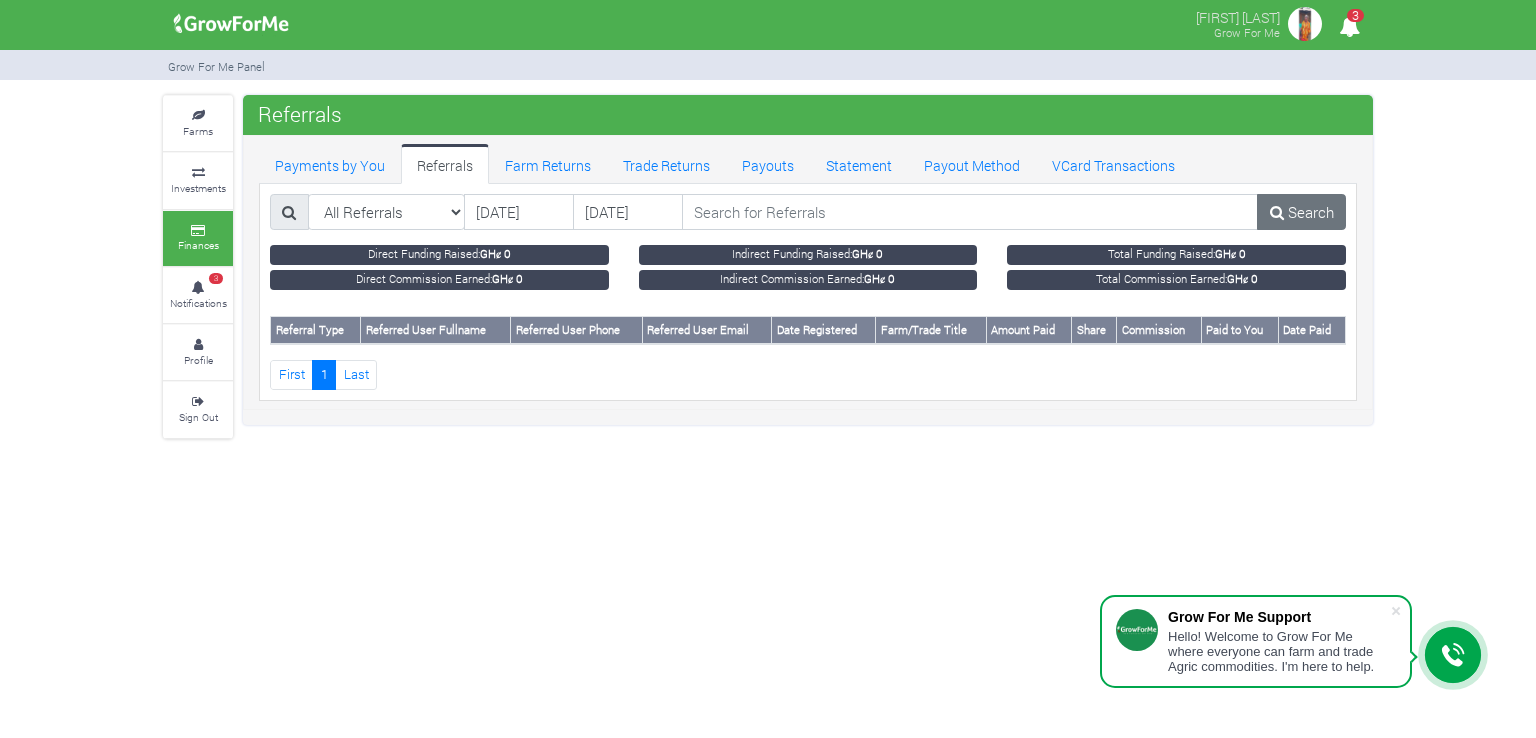 click at bounding box center (1305, 24) 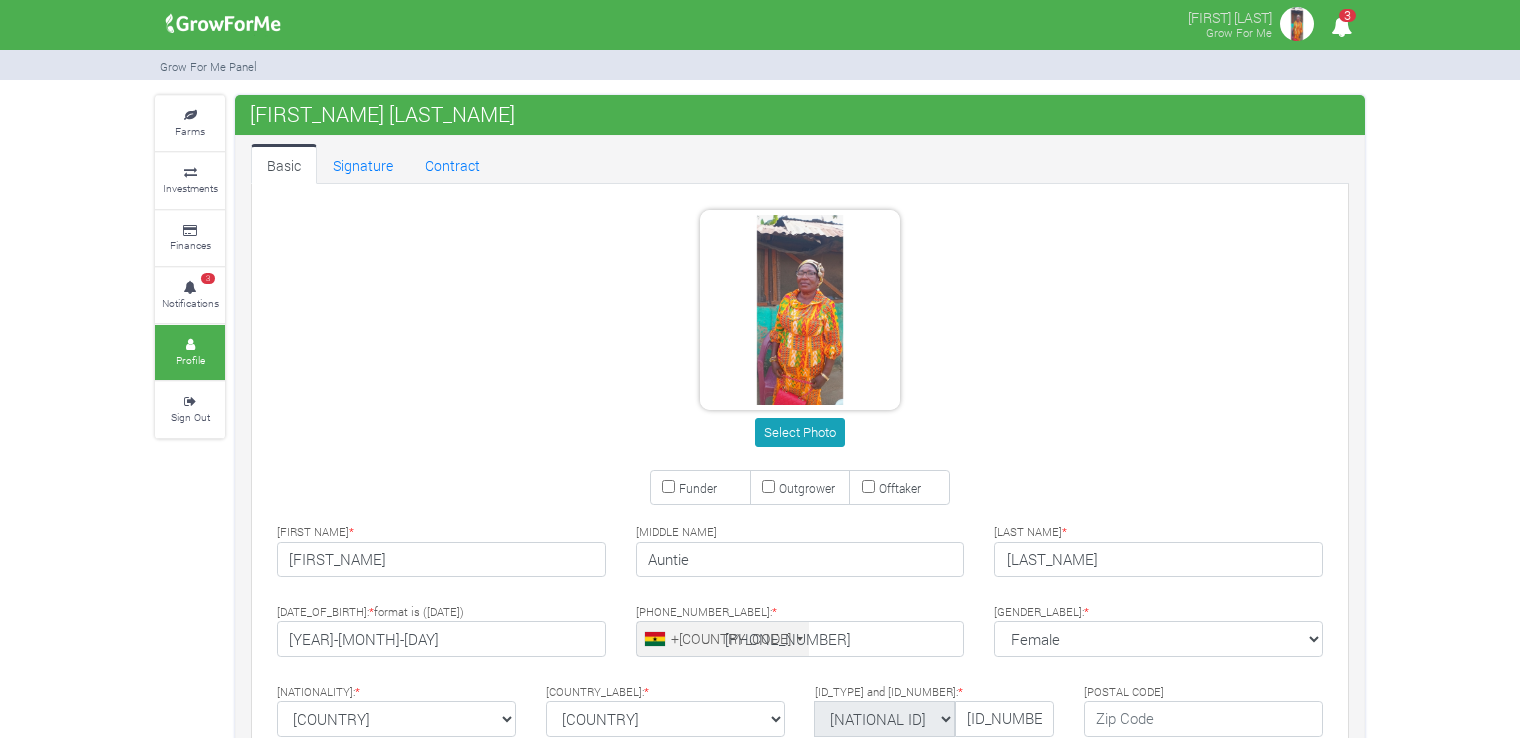 scroll, scrollTop: 0, scrollLeft: 0, axis: both 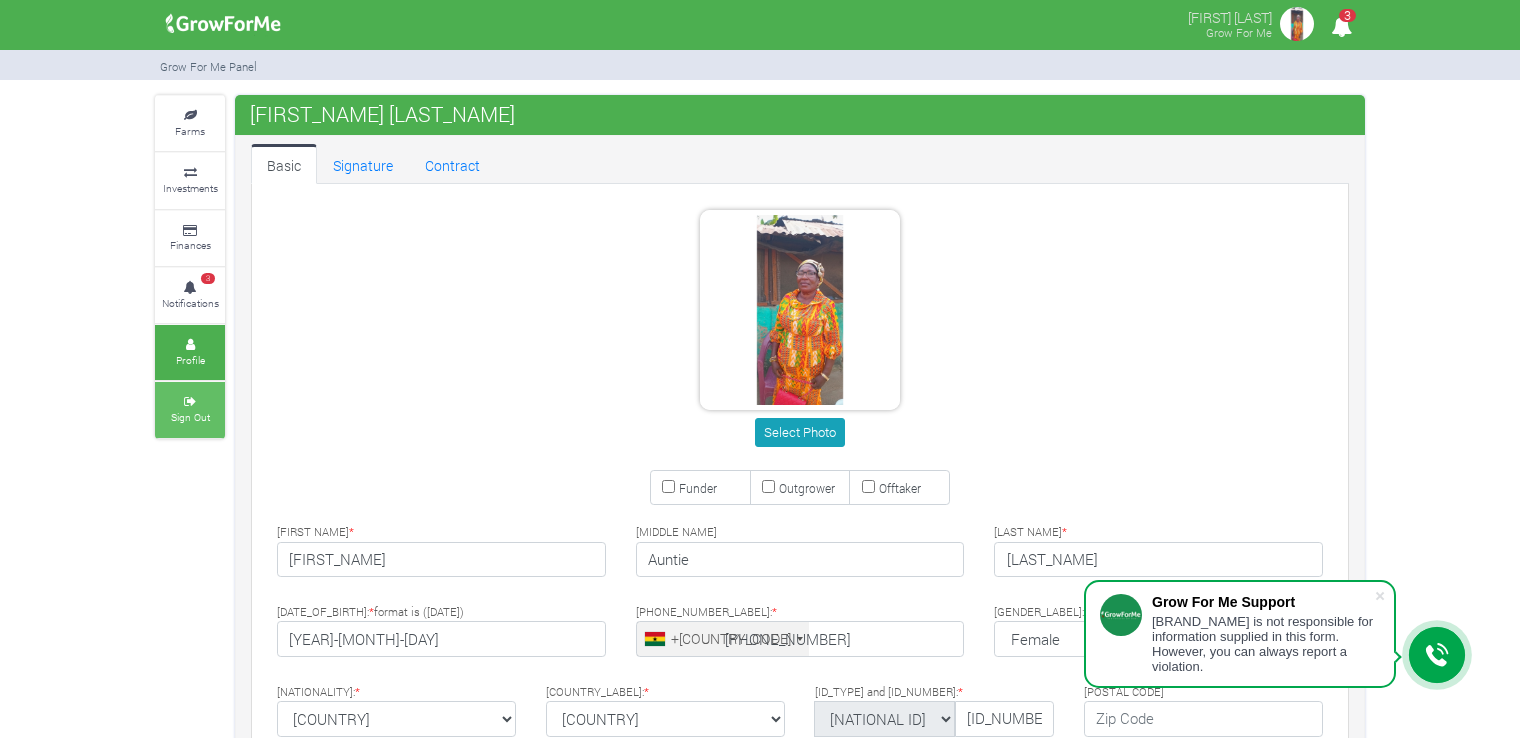 click on "Sign Out" at bounding box center (190, 409) 